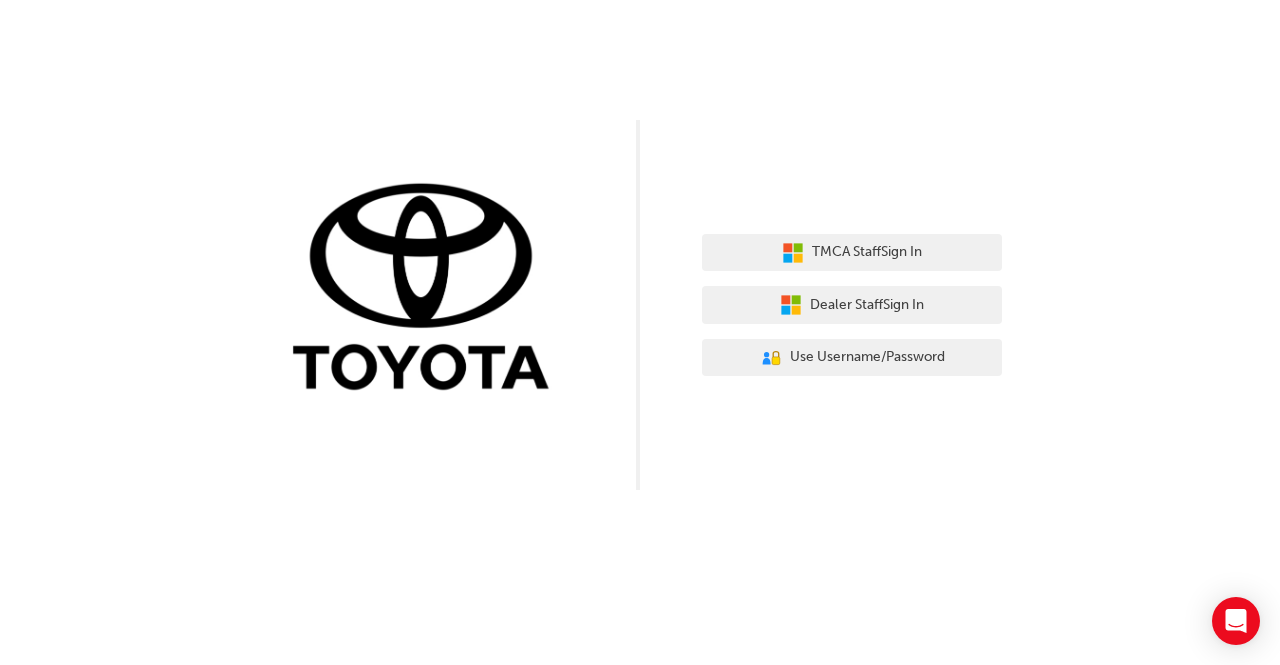 scroll, scrollTop: 0, scrollLeft: 0, axis: both 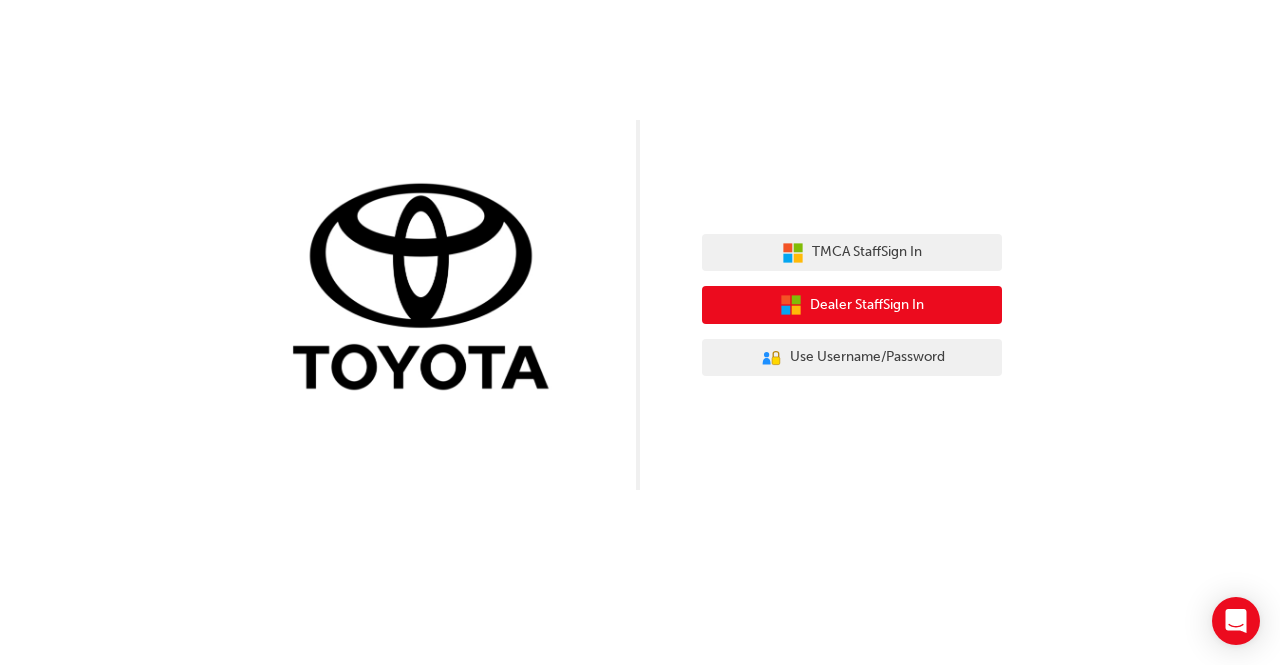 click on "Dealer Staff  Sign In" at bounding box center [852, 305] 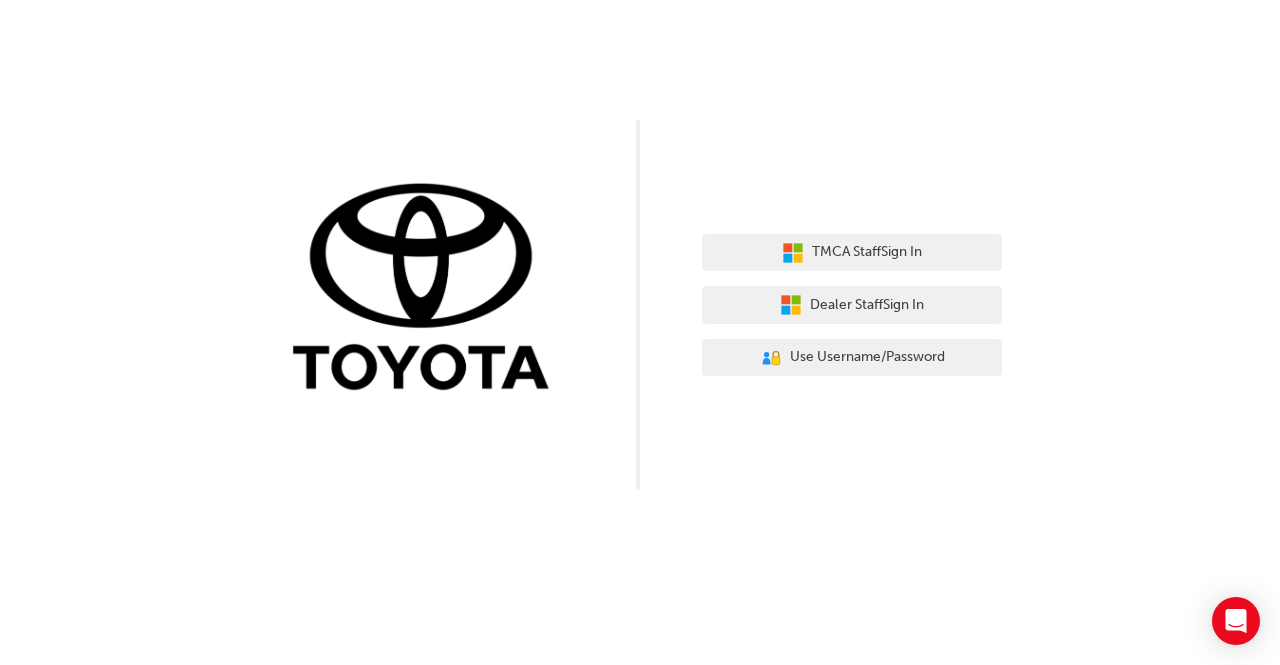 scroll, scrollTop: 0, scrollLeft: 0, axis: both 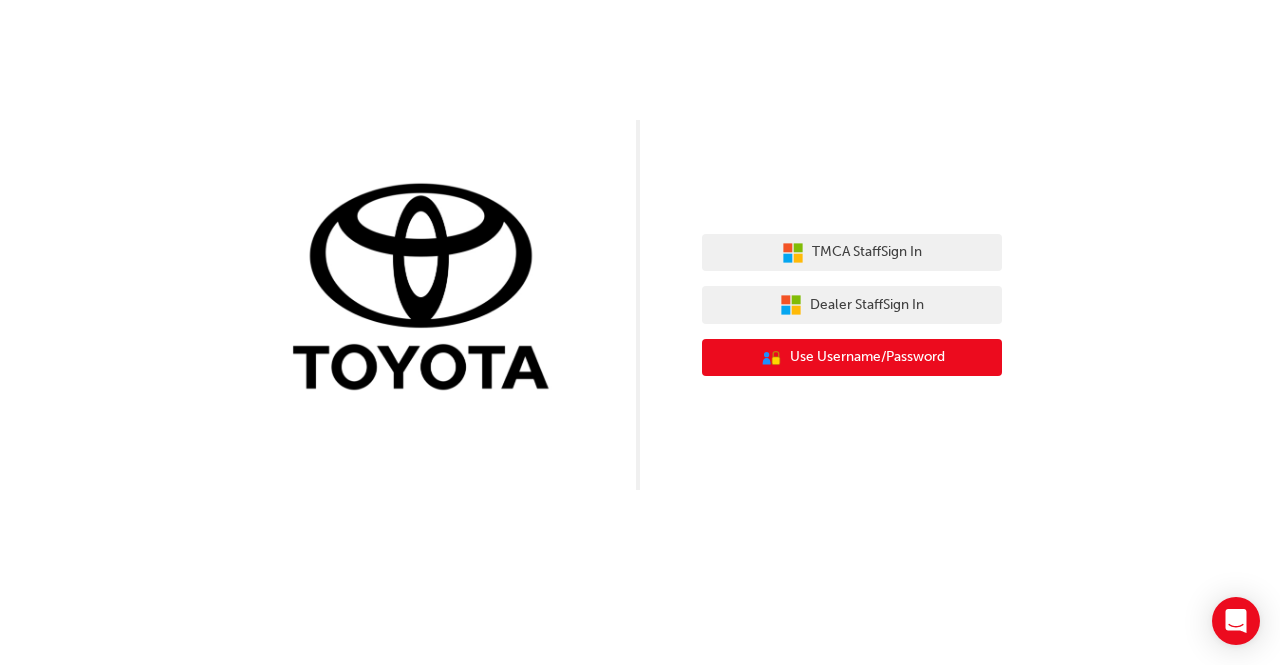click on "User Authentication Icon - Blue Person, Gold Lock     Use Username/Password" at bounding box center [852, 358] 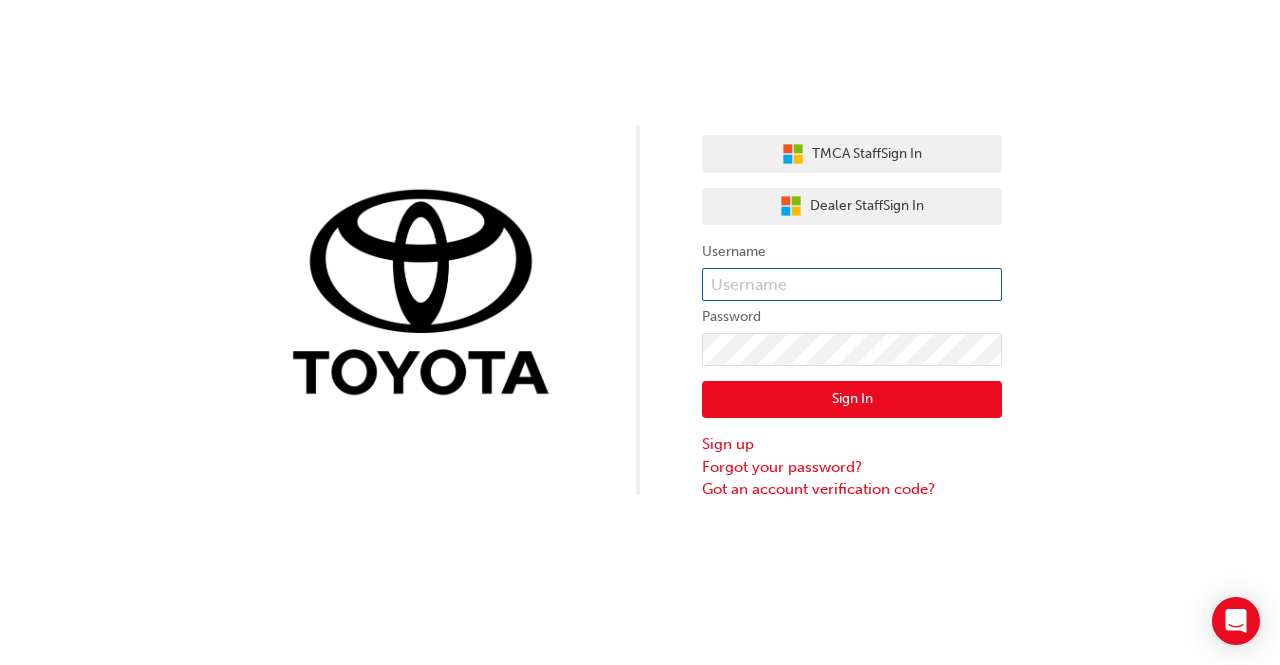 type on "651568" 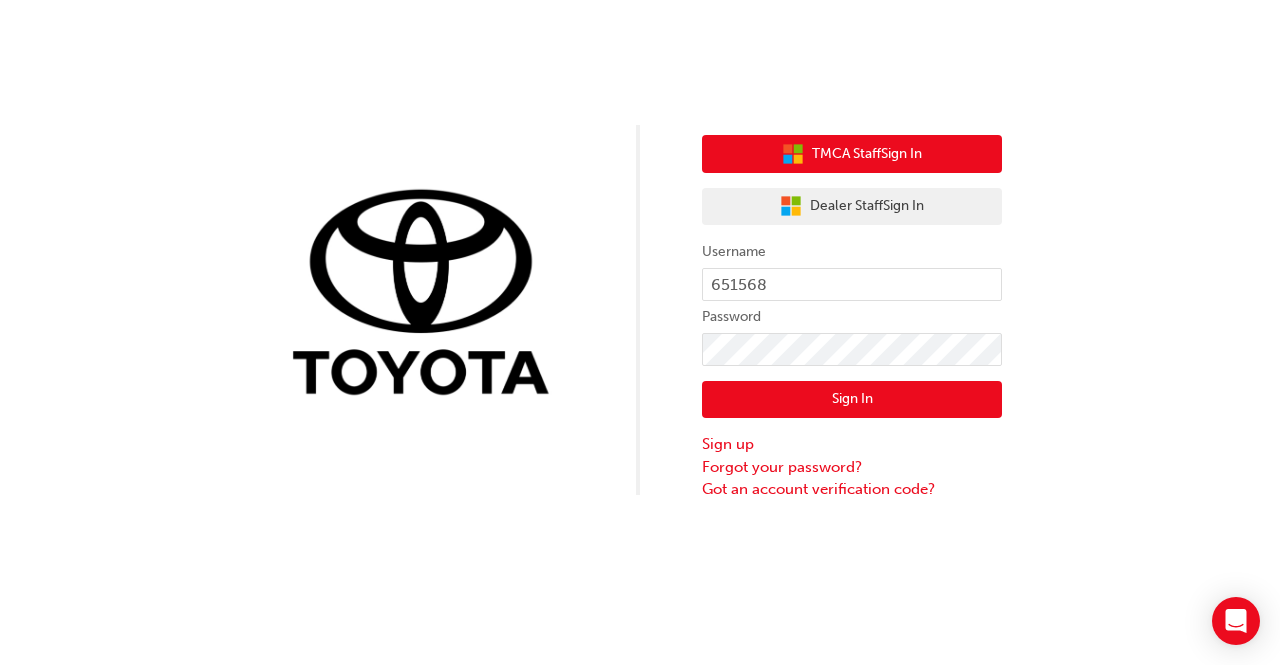 click on "TMCA Staff  Sign In" at bounding box center (867, 154) 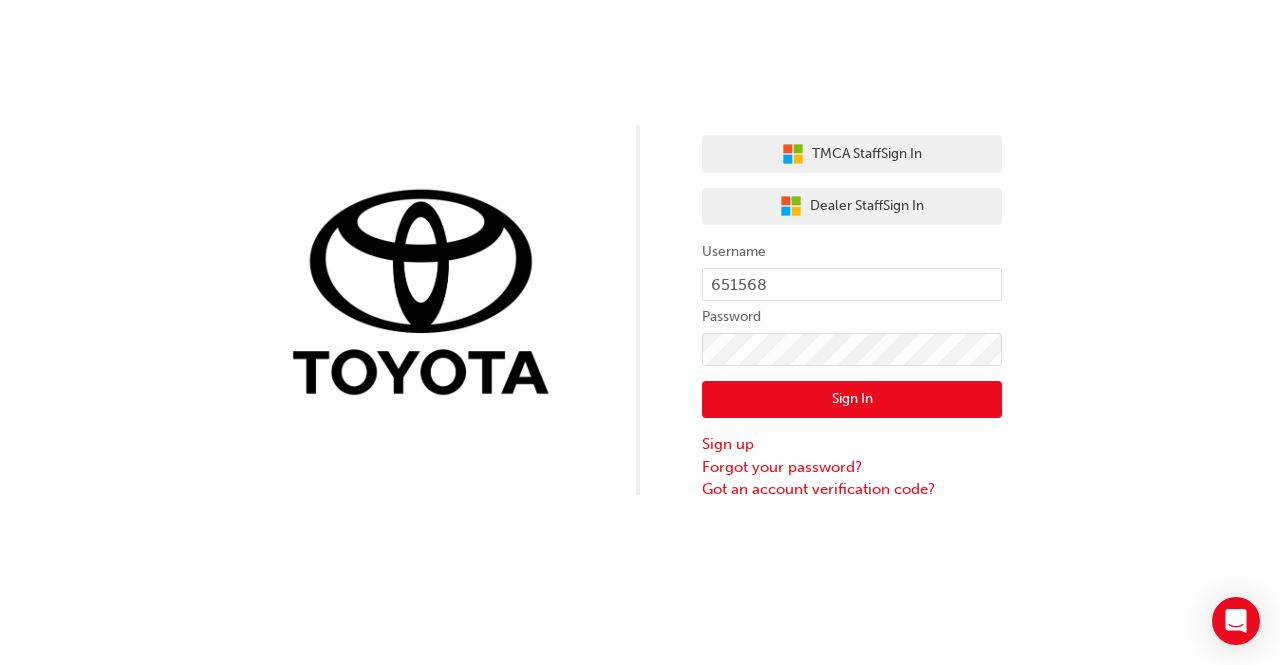 click on "Sign In" at bounding box center [852, 400] 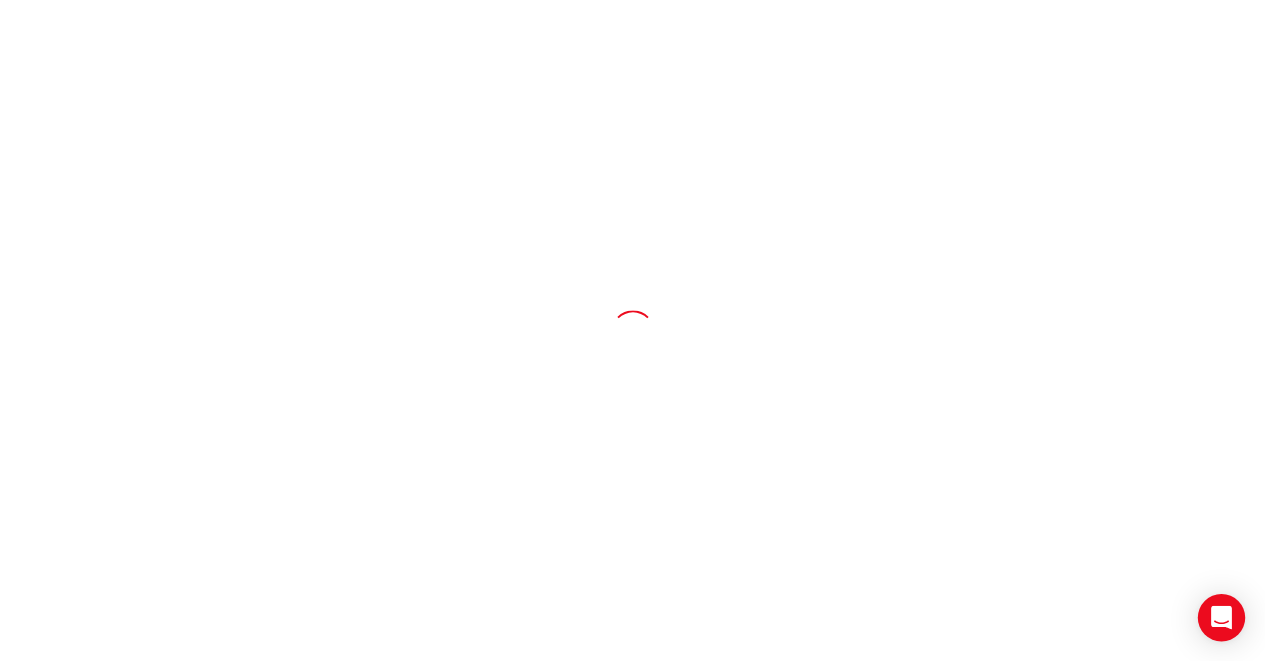 scroll, scrollTop: 0, scrollLeft: 0, axis: both 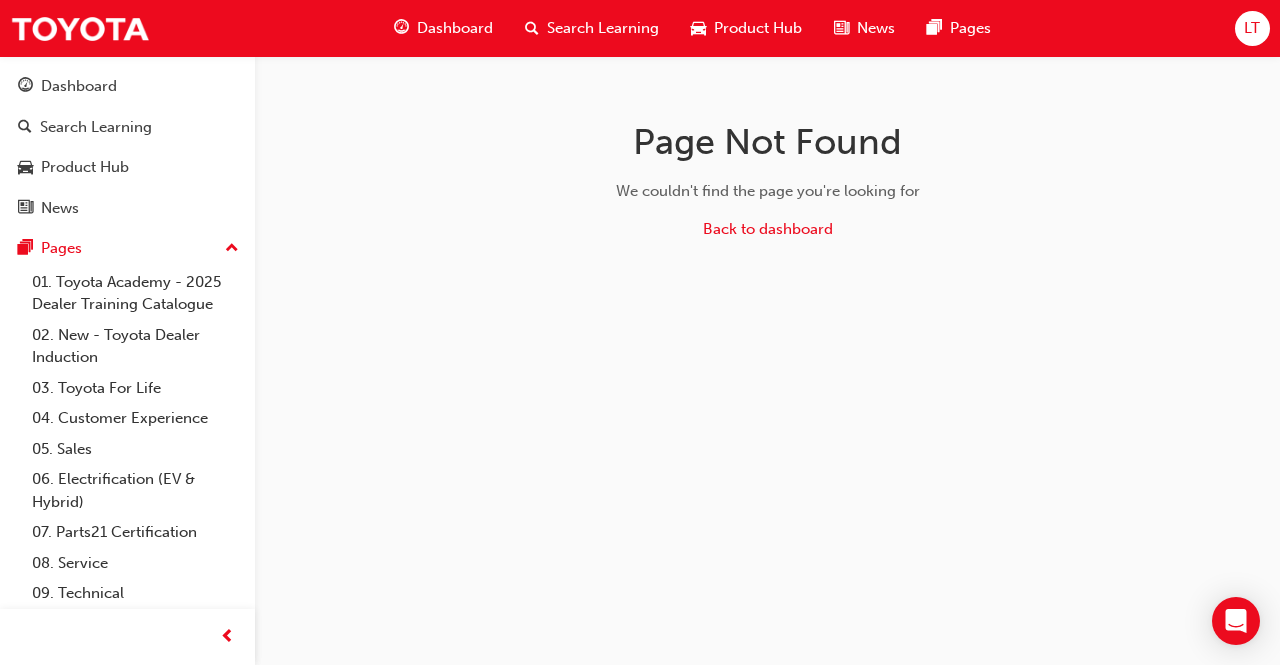 click on "Dashboard" at bounding box center (443, 28) 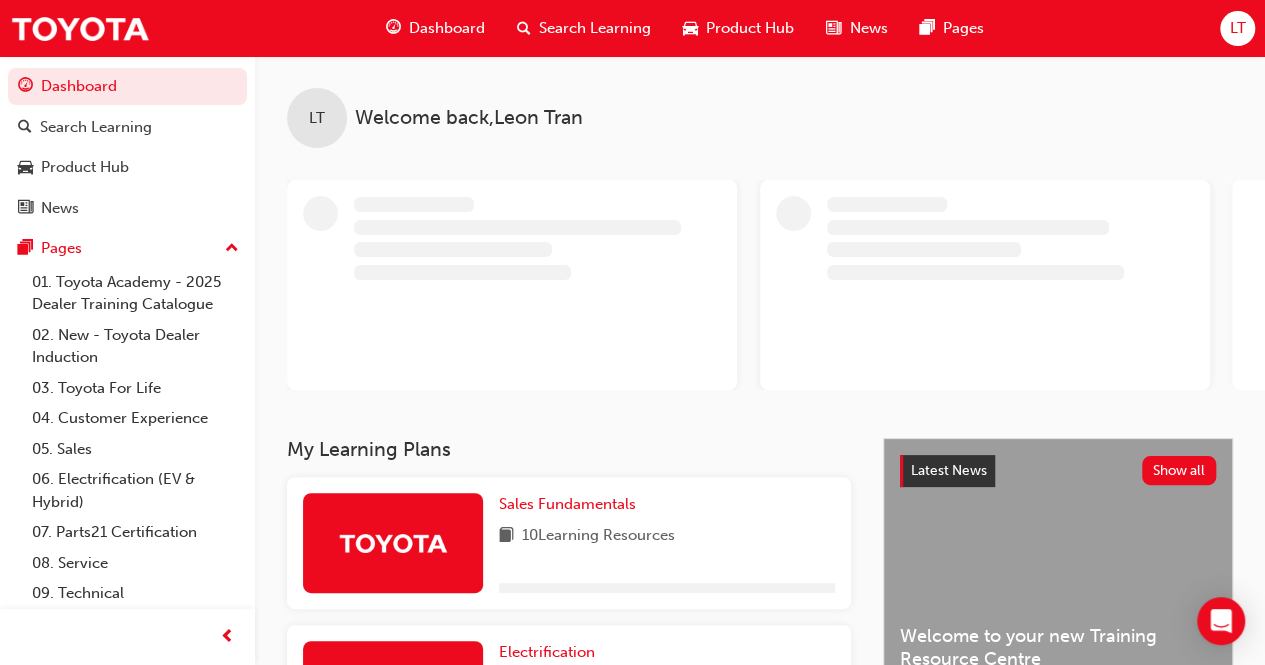 click on "Search Learning" at bounding box center [595, 28] 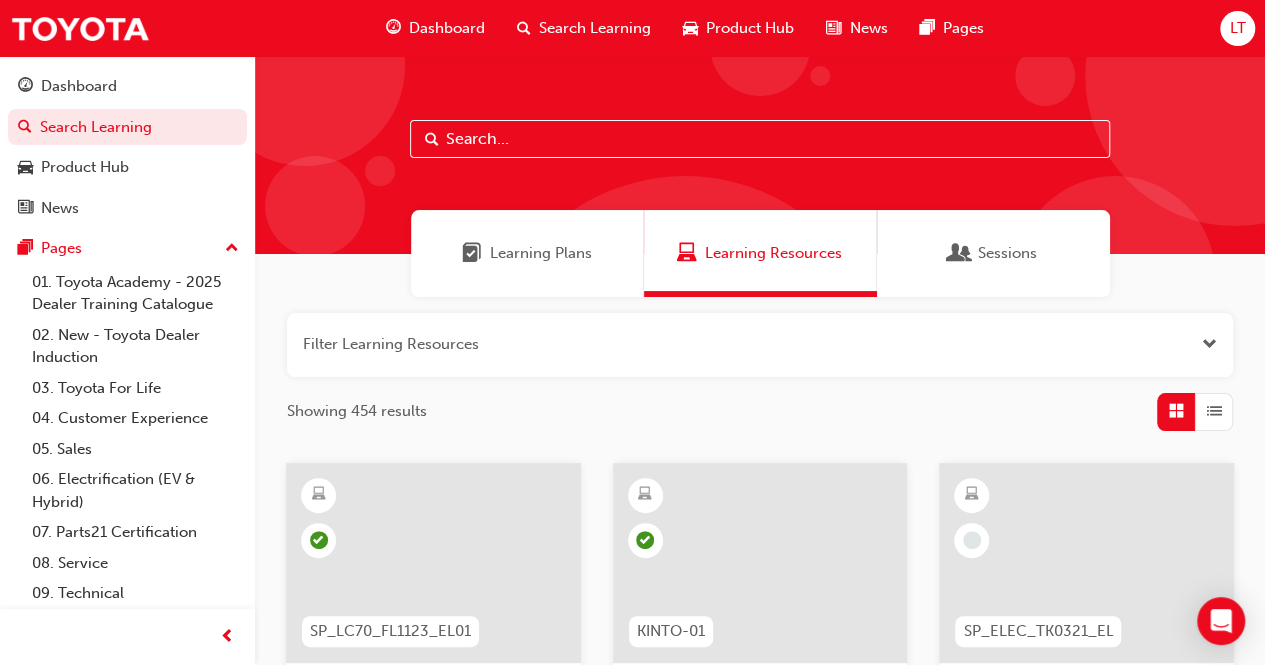 click at bounding box center [760, 139] 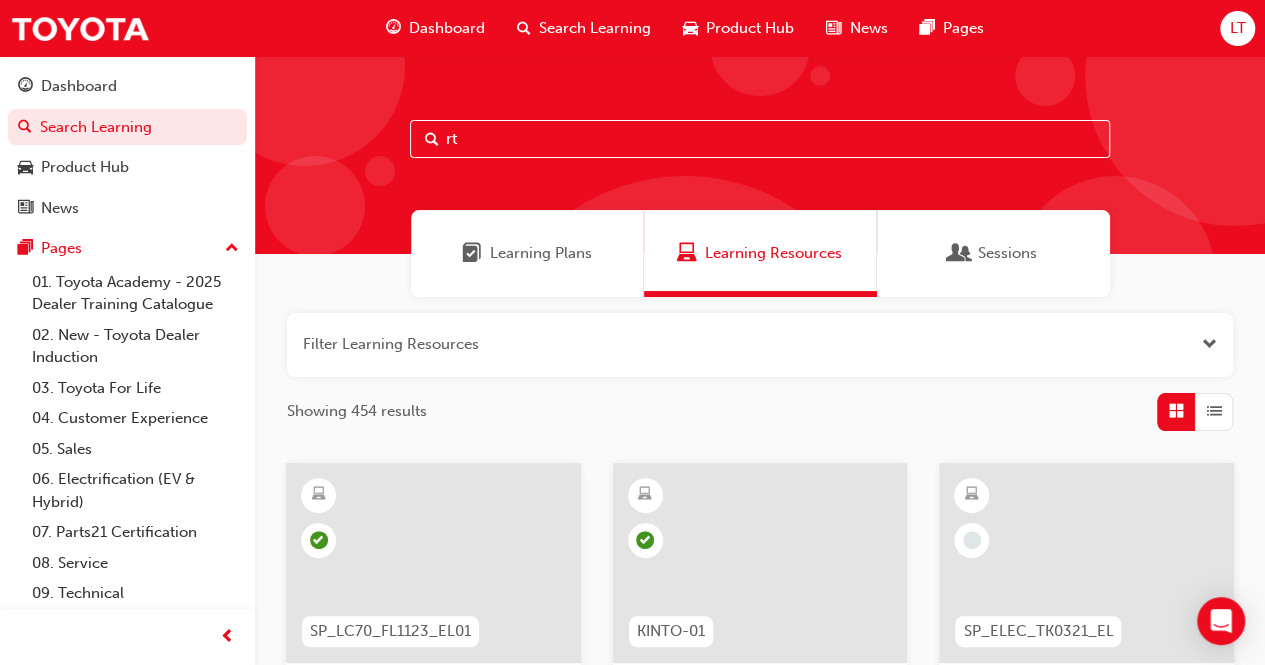 type on "r" 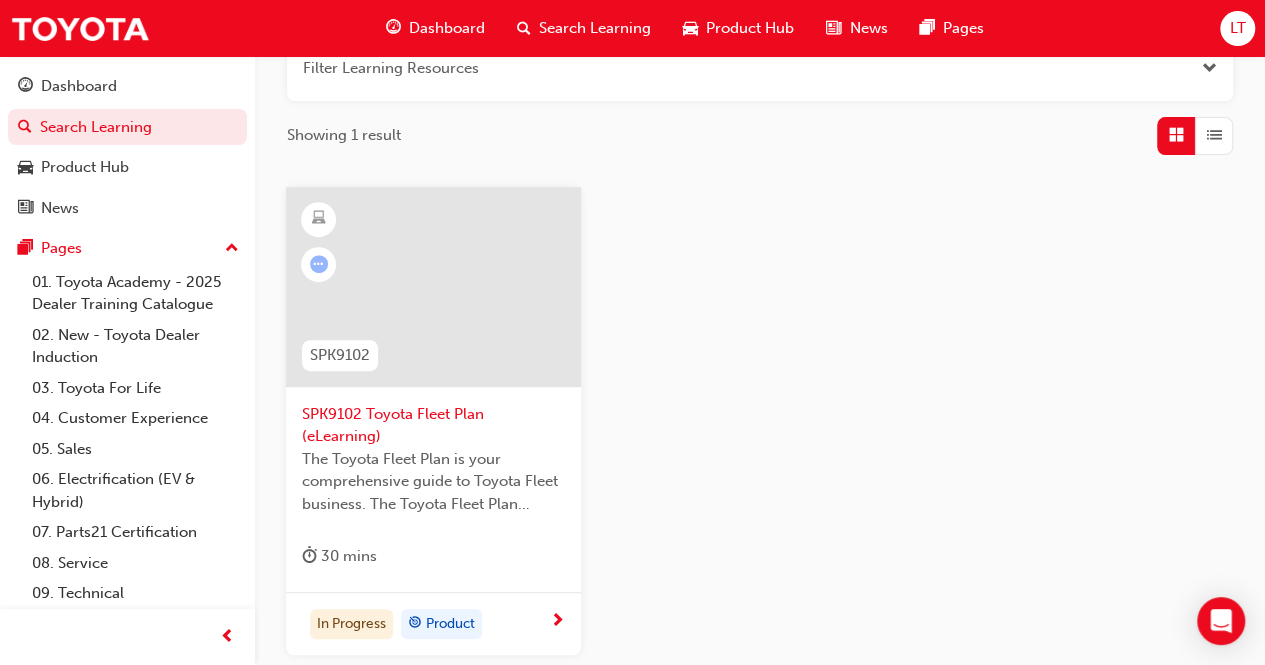 scroll, scrollTop: 300, scrollLeft: 0, axis: vertical 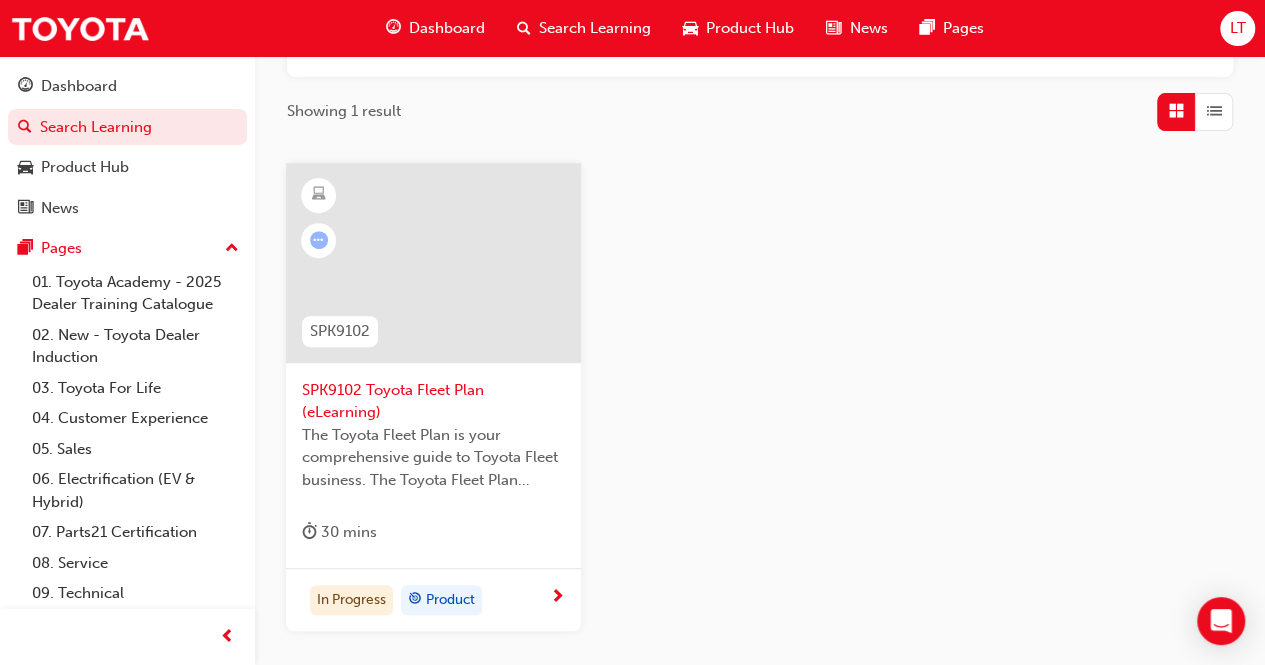 type on "toyota fleet" 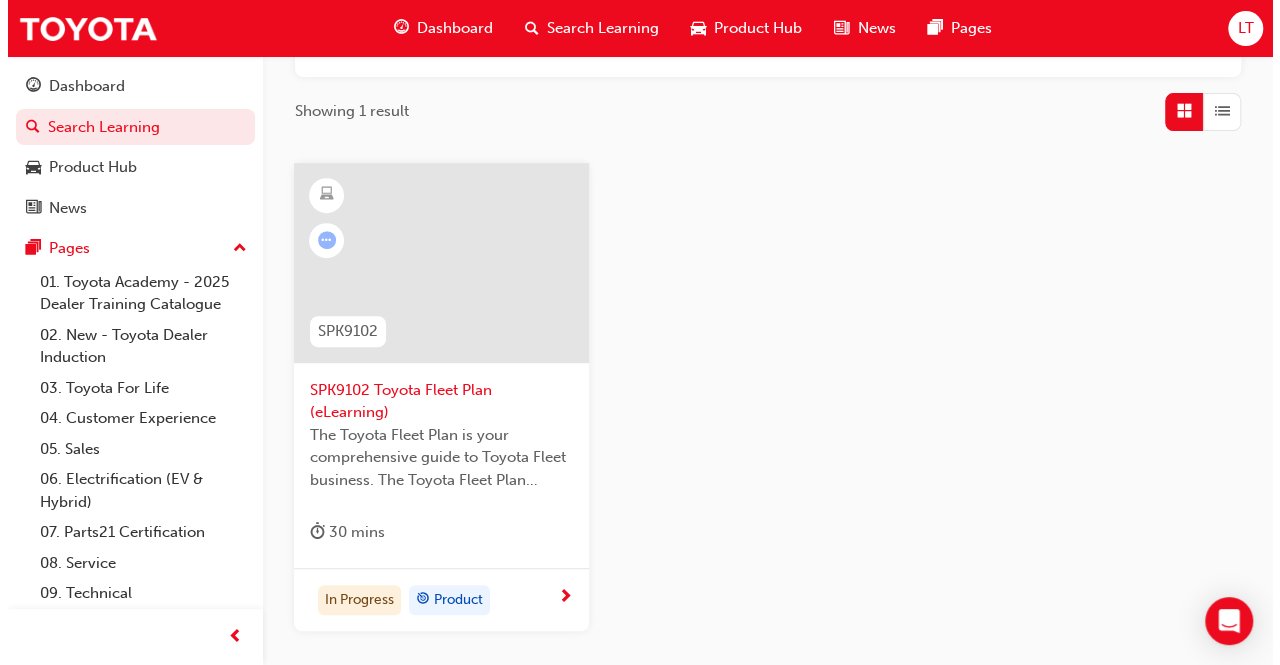 scroll, scrollTop: 0, scrollLeft: 0, axis: both 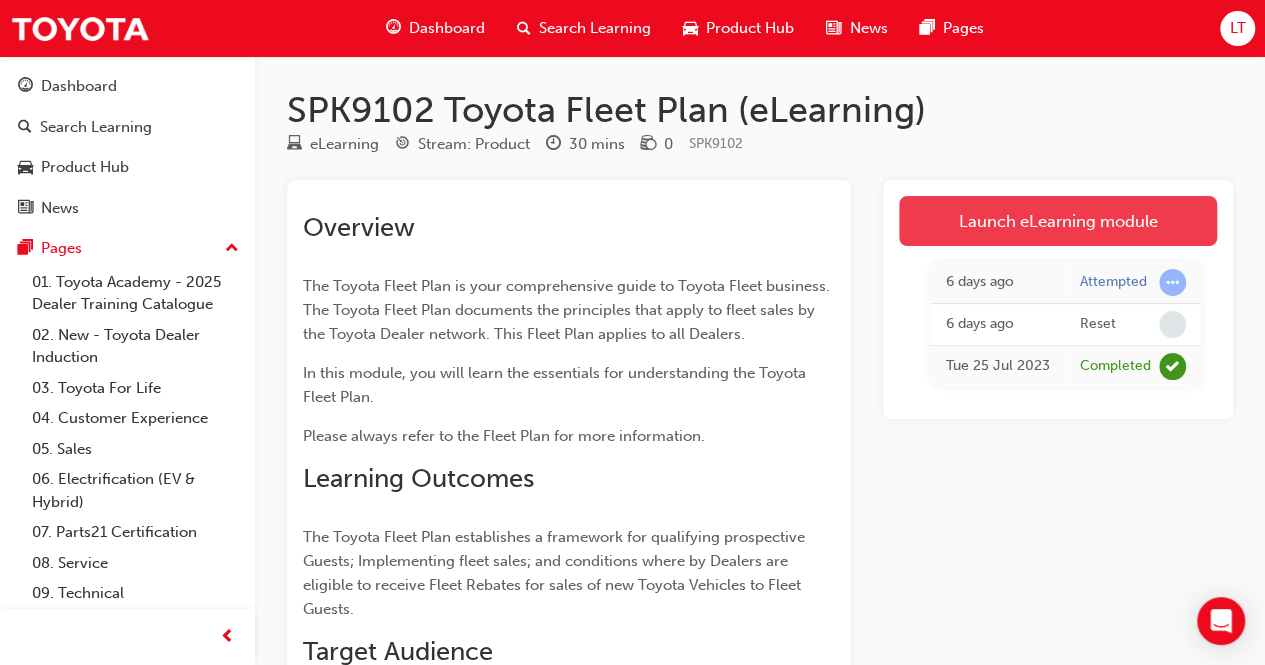 click on "Launch eLearning module" at bounding box center [1058, 221] 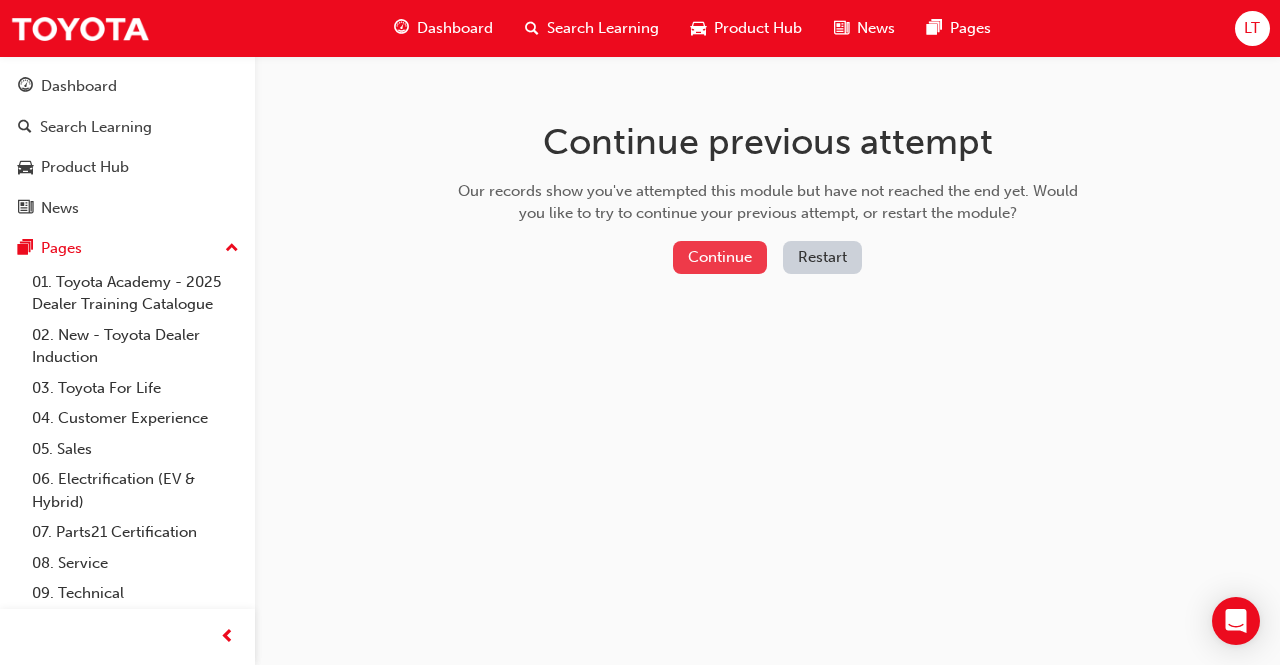 click on "Continue" at bounding box center (720, 257) 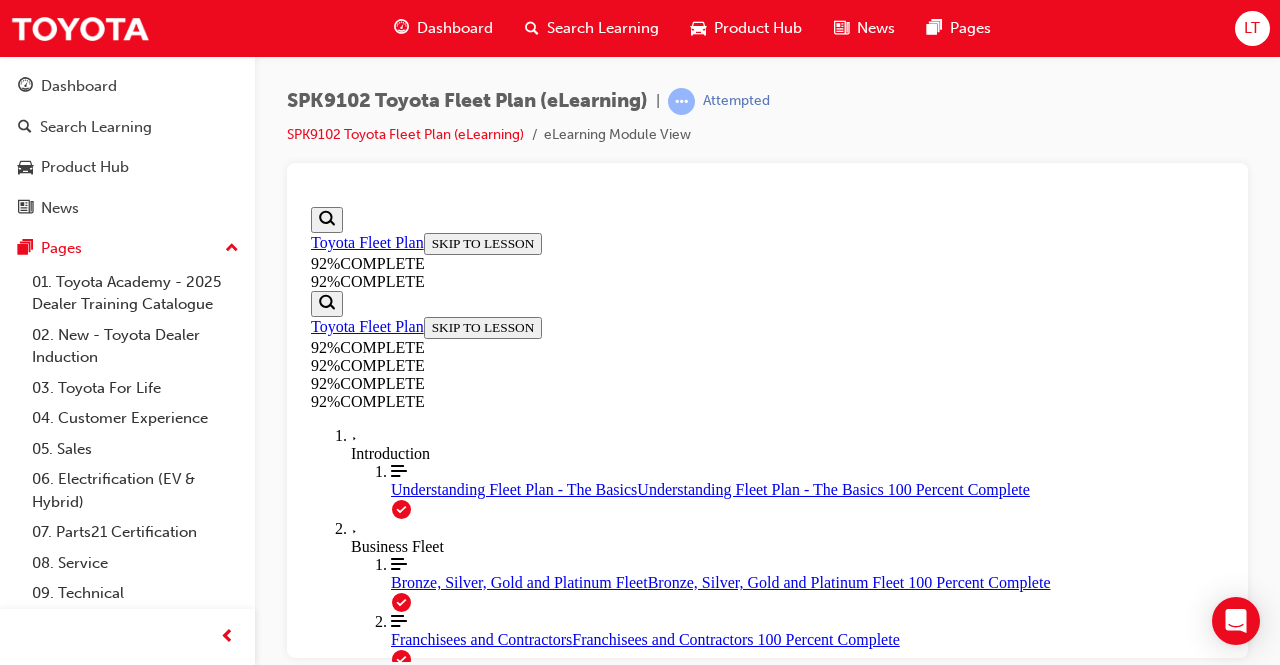 scroll, scrollTop: 0, scrollLeft: 0, axis: both 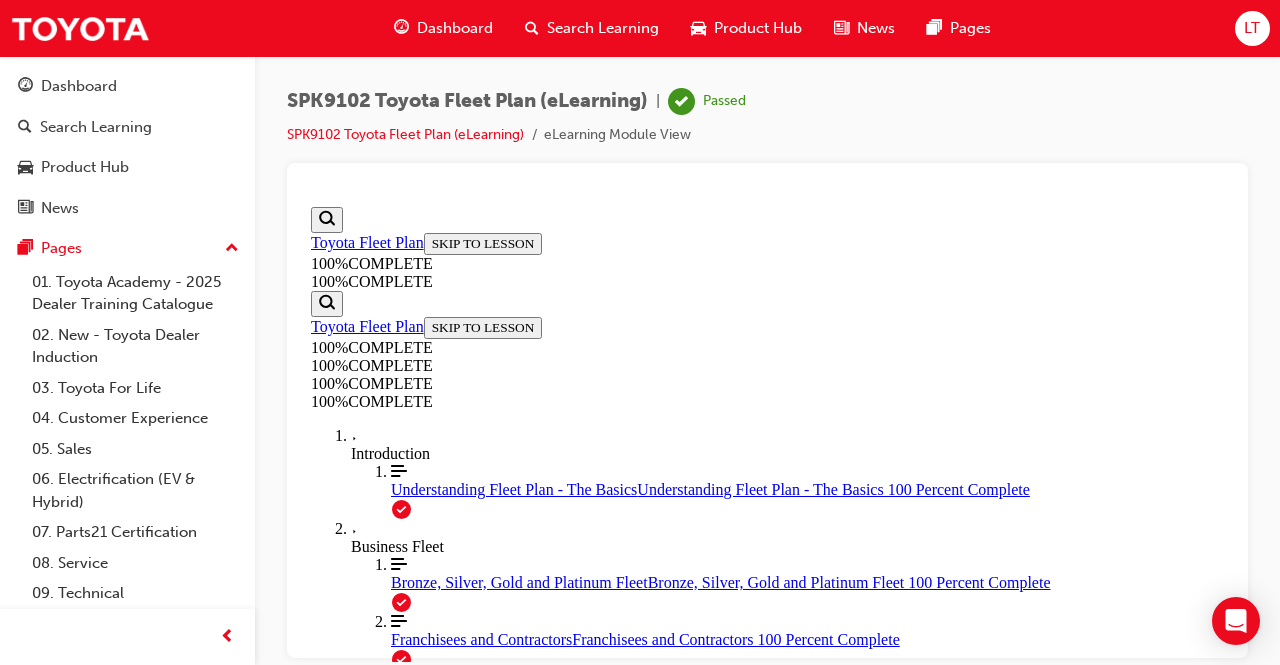 click on "NEXT" at bounding box center [337, 2650] 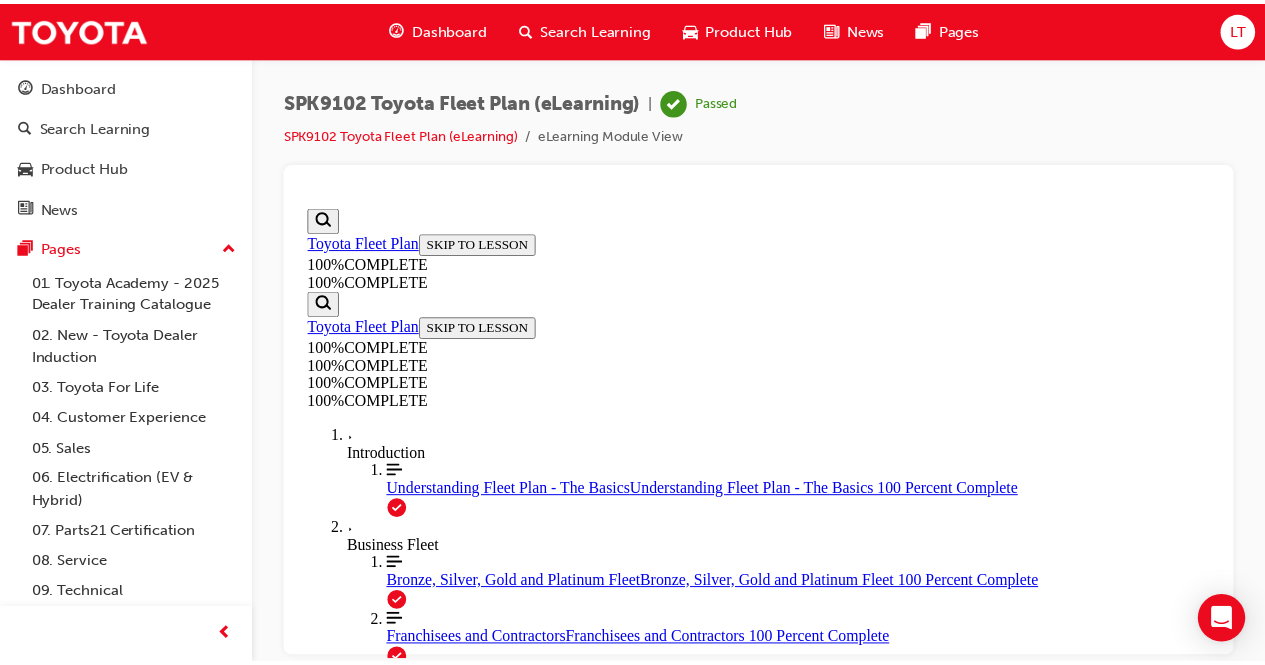 scroll, scrollTop: 570, scrollLeft: 0, axis: vertical 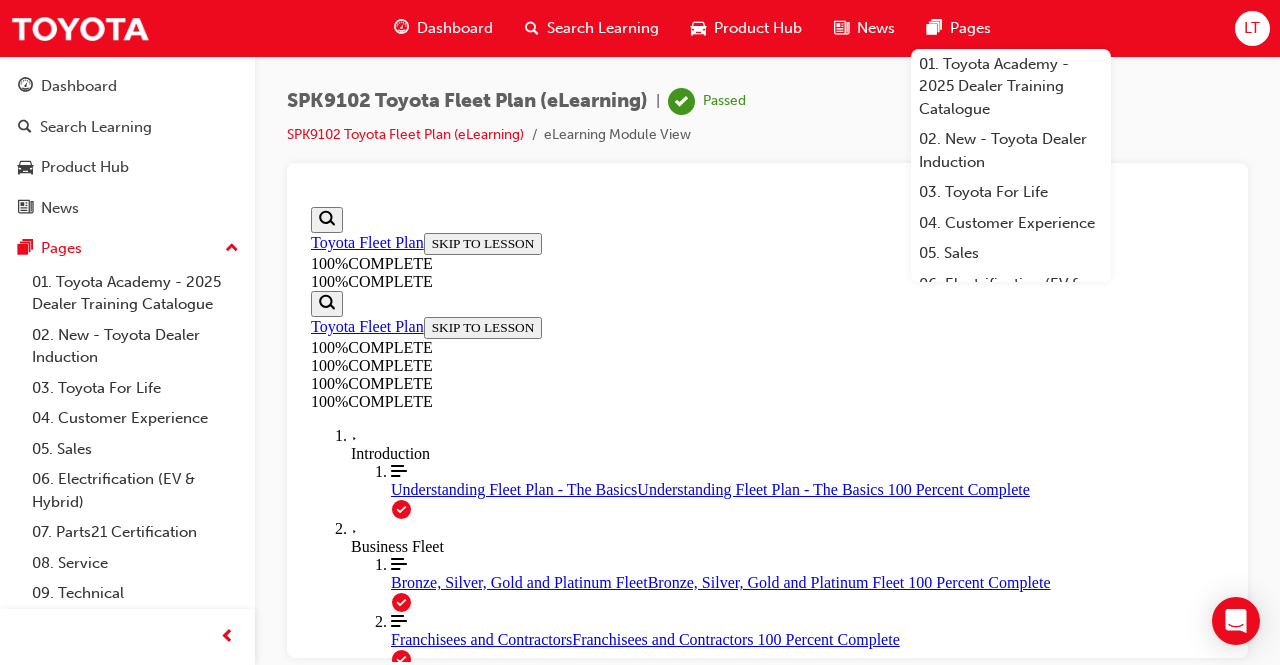 click on "Search Learning" at bounding box center (592, 28) 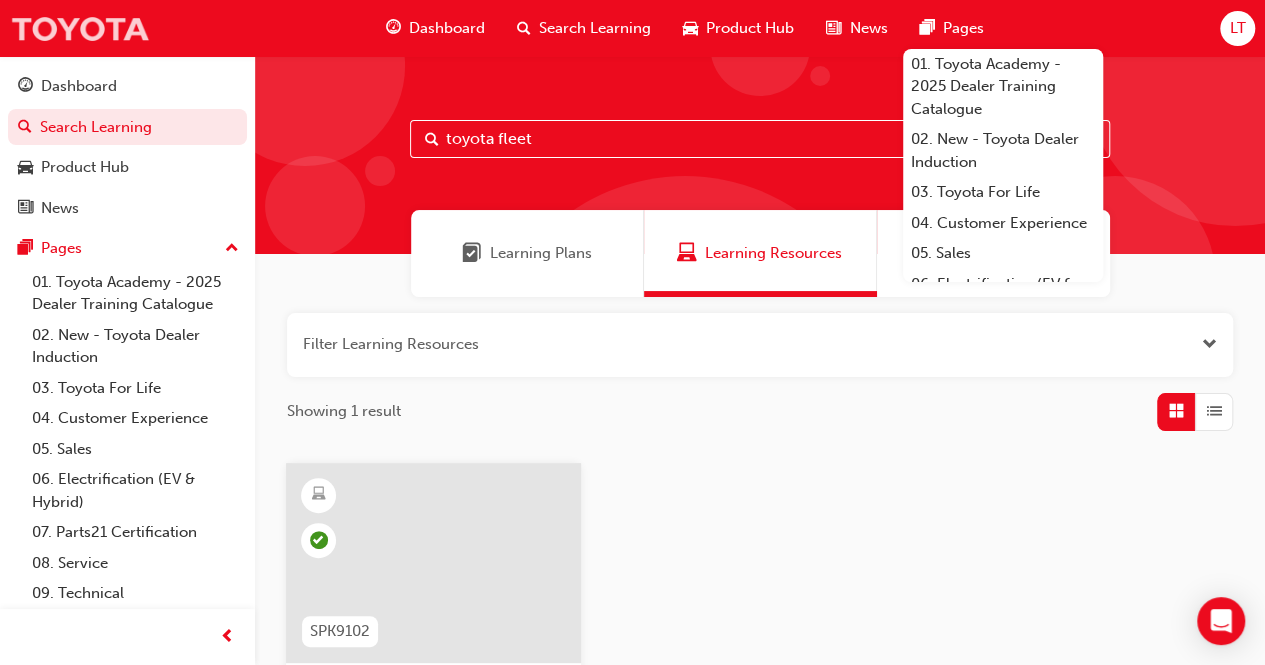 drag, startPoint x: 553, startPoint y: 155, endPoint x: 61, endPoint y: 39, distance: 505.48987 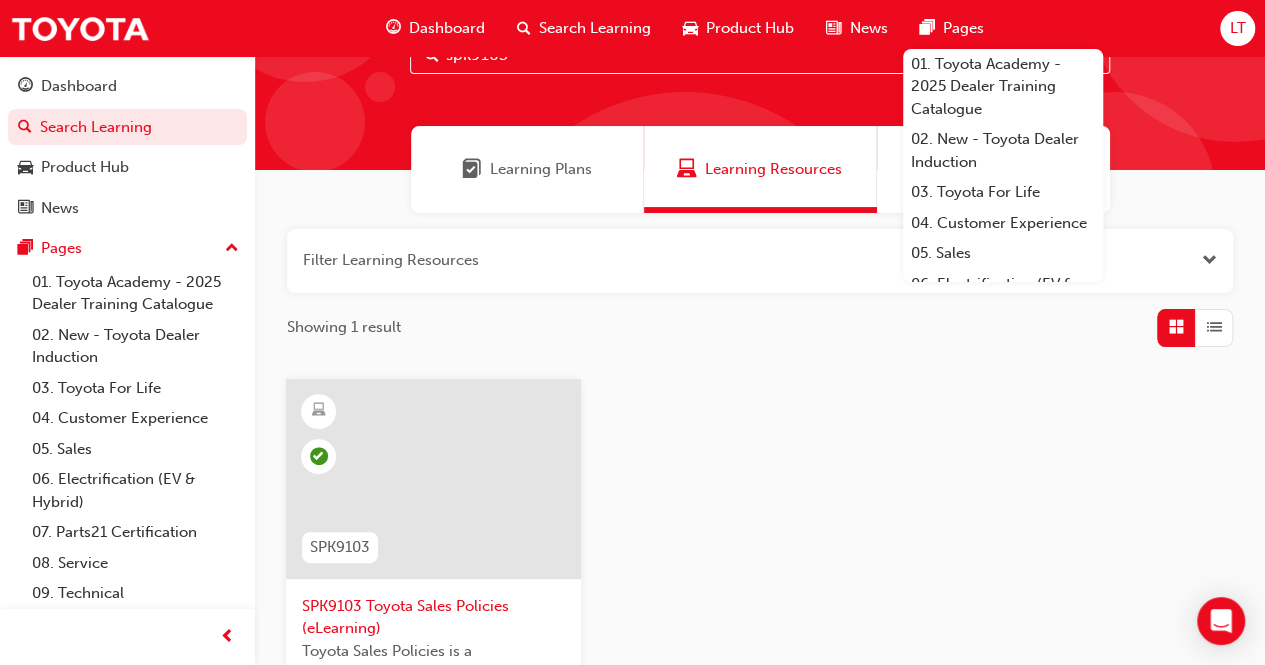 scroll, scrollTop: 200, scrollLeft: 0, axis: vertical 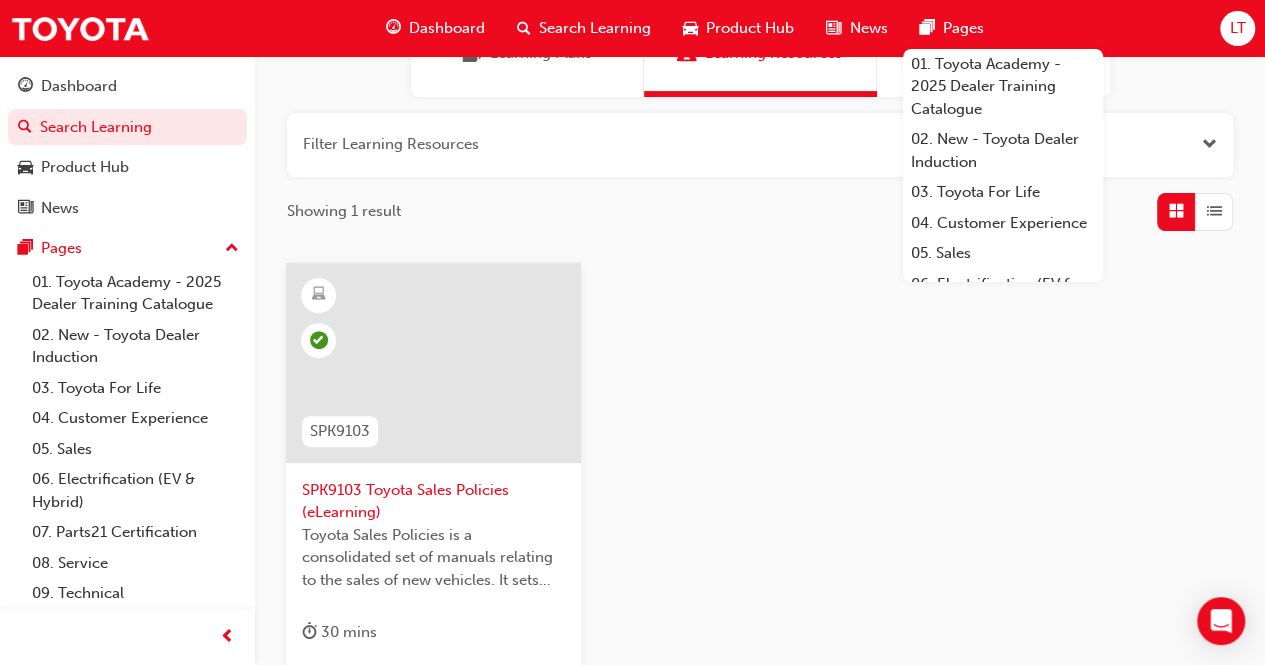 type on "spk9103" 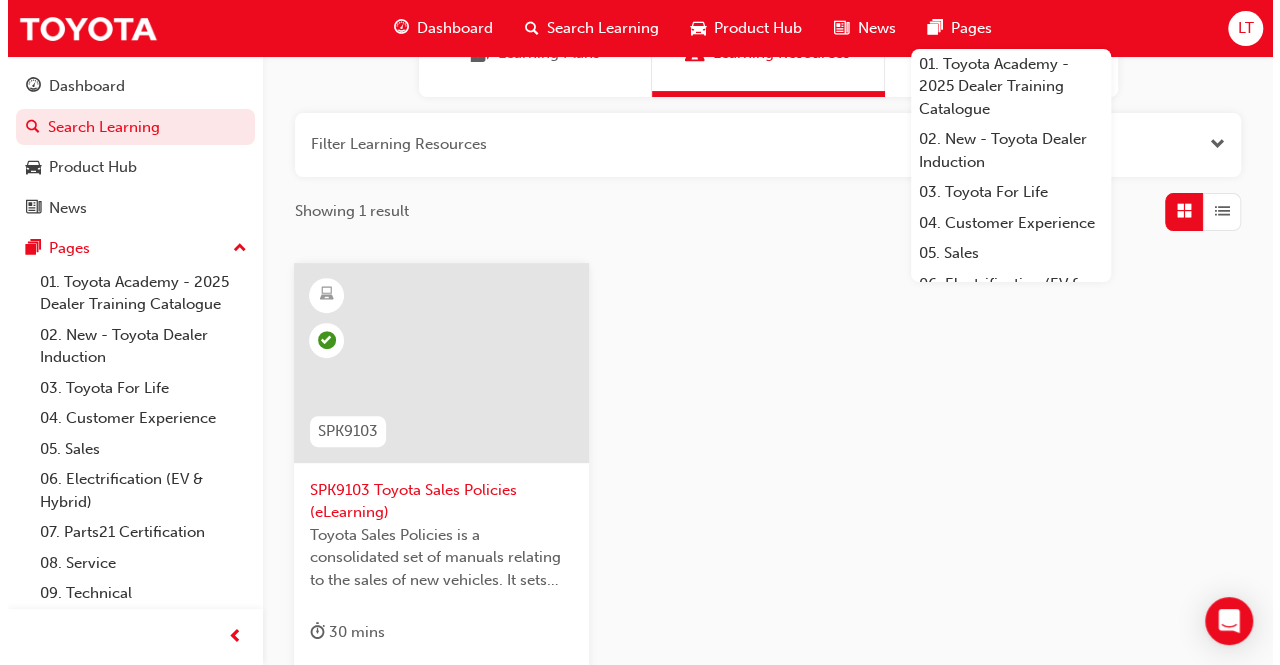 scroll, scrollTop: 0, scrollLeft: 0, axis: both 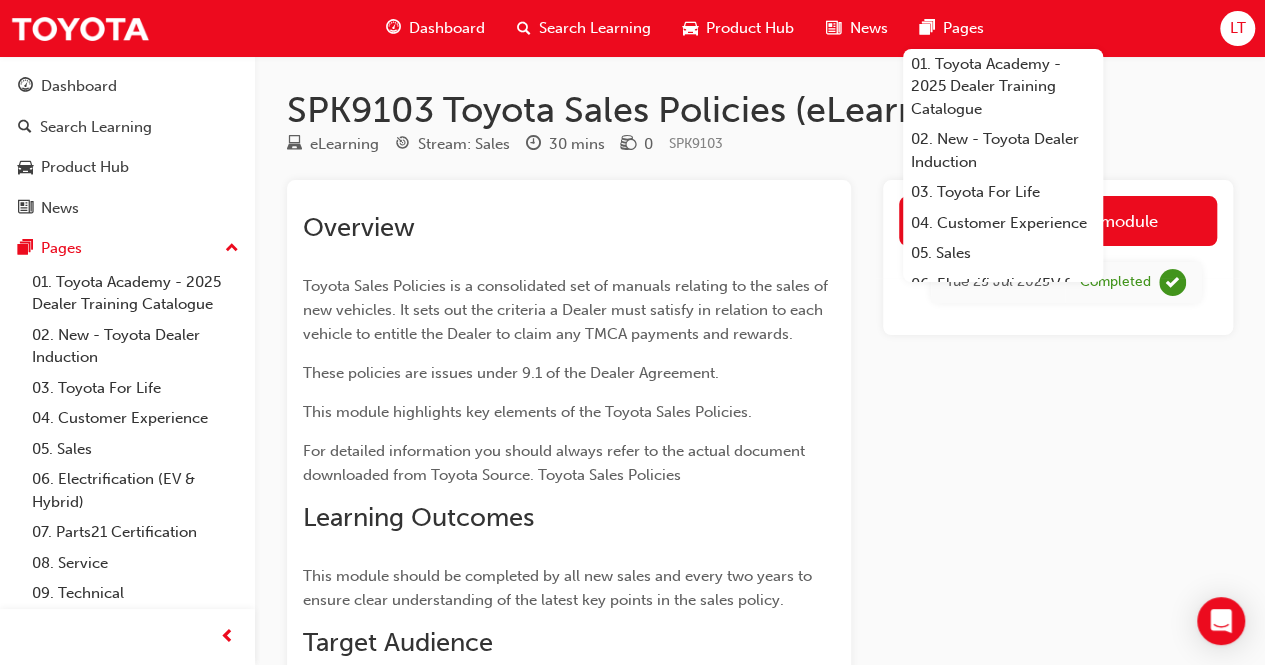 click on "Target Audience All Sales staff - New, Used & Fleet Author [NAME] / [NAME] Launch eLearning module Tue 25 Jul 2023 Completed" at bounding box center (760, 519) 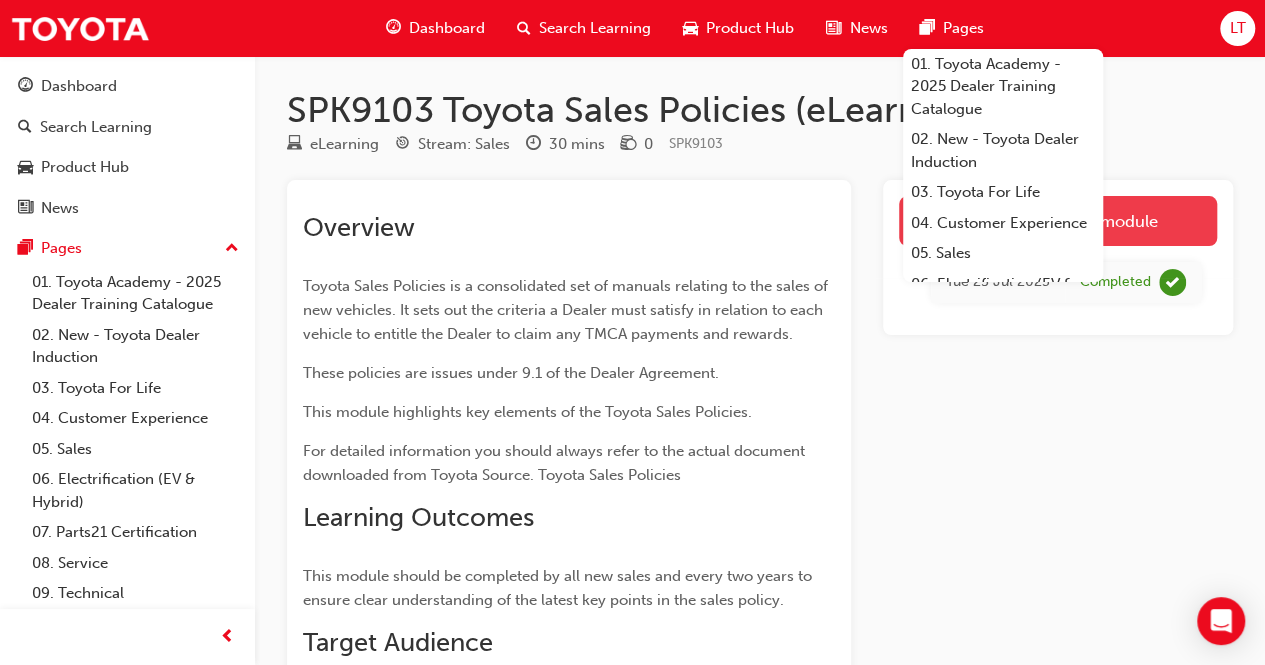 click on "Launch eLearning module" at bounding box center [1058, 221] 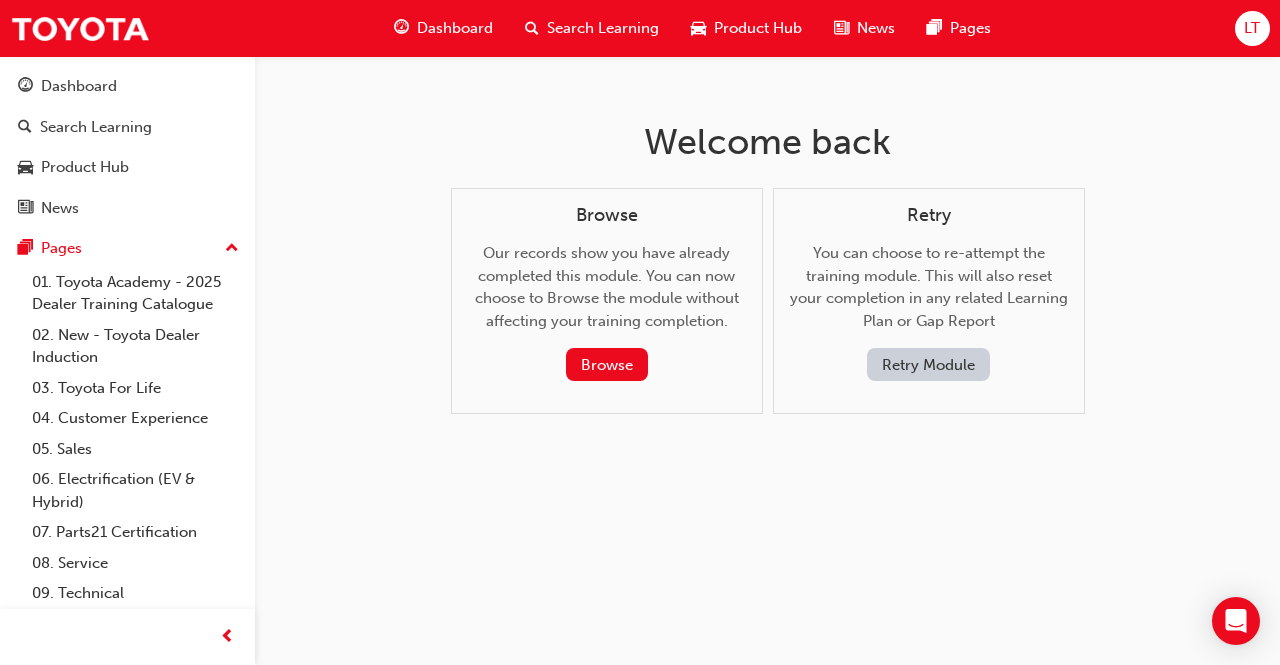 click on "Retry Module" at bounding box center (928, 364) 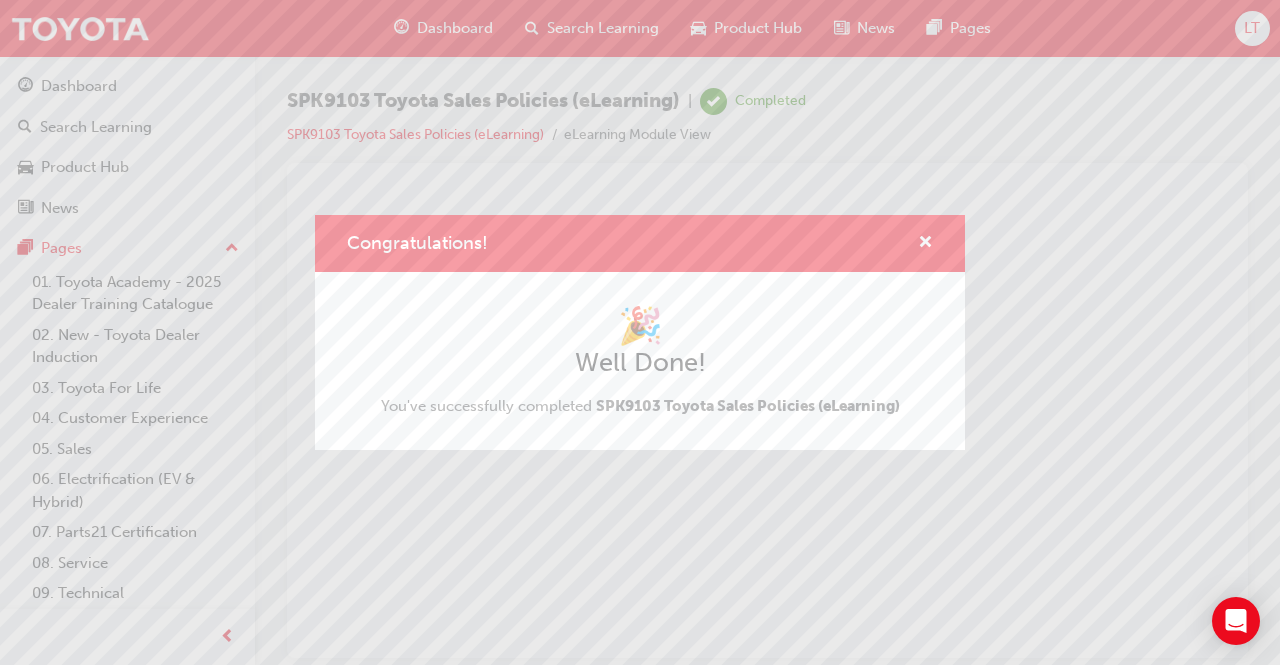scroll, scrollTop: 0, scrollLeft: 0, axis: both 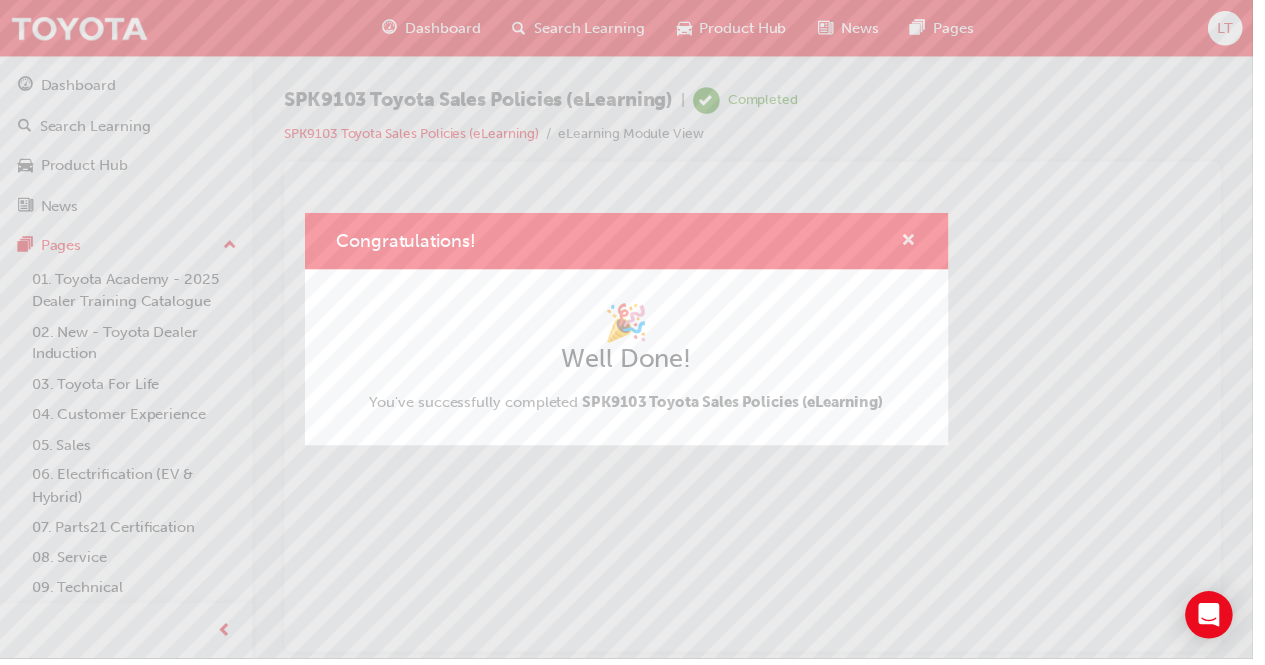 click at bounding box center [918, 244] 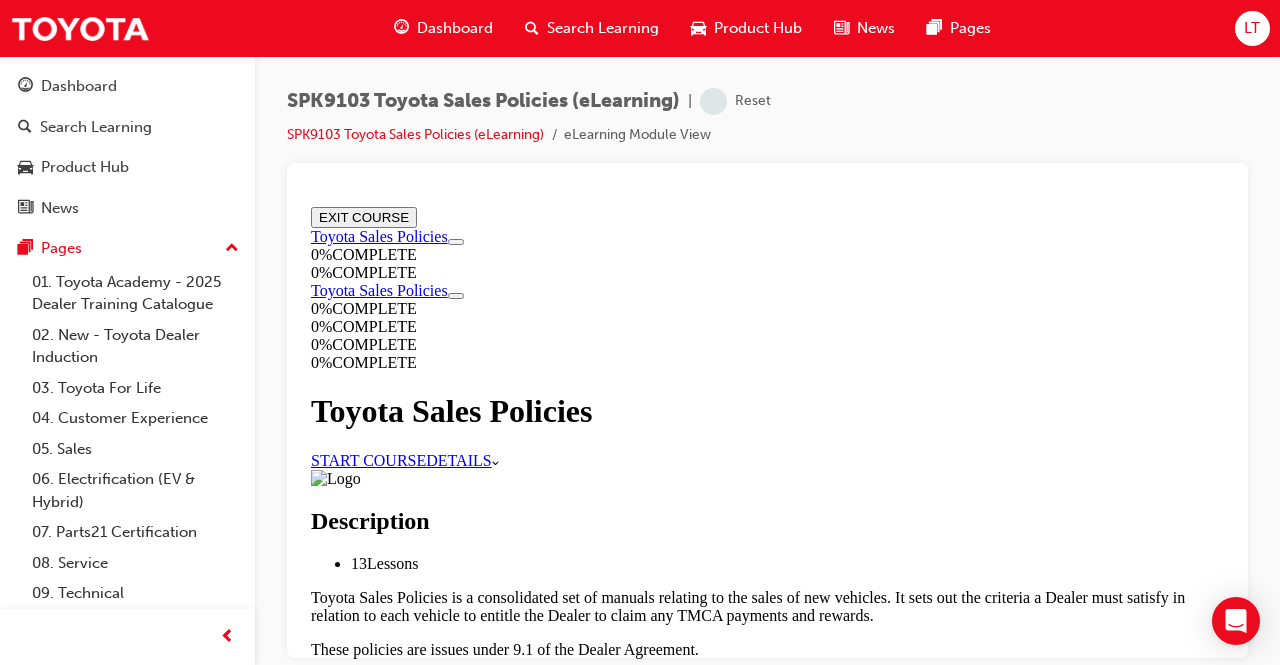 scroll, scrollTop: 0, scrollLeft: 0, axis: both 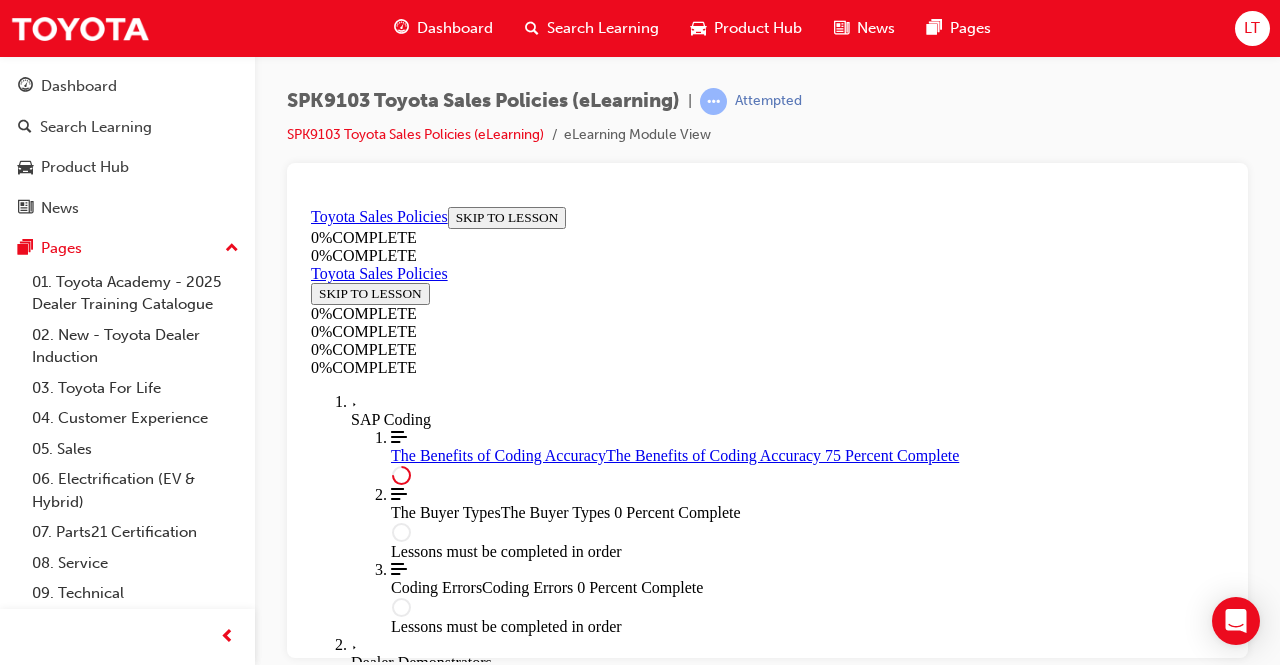 click on "CONTINUE" at bounding box center (767, 2717) 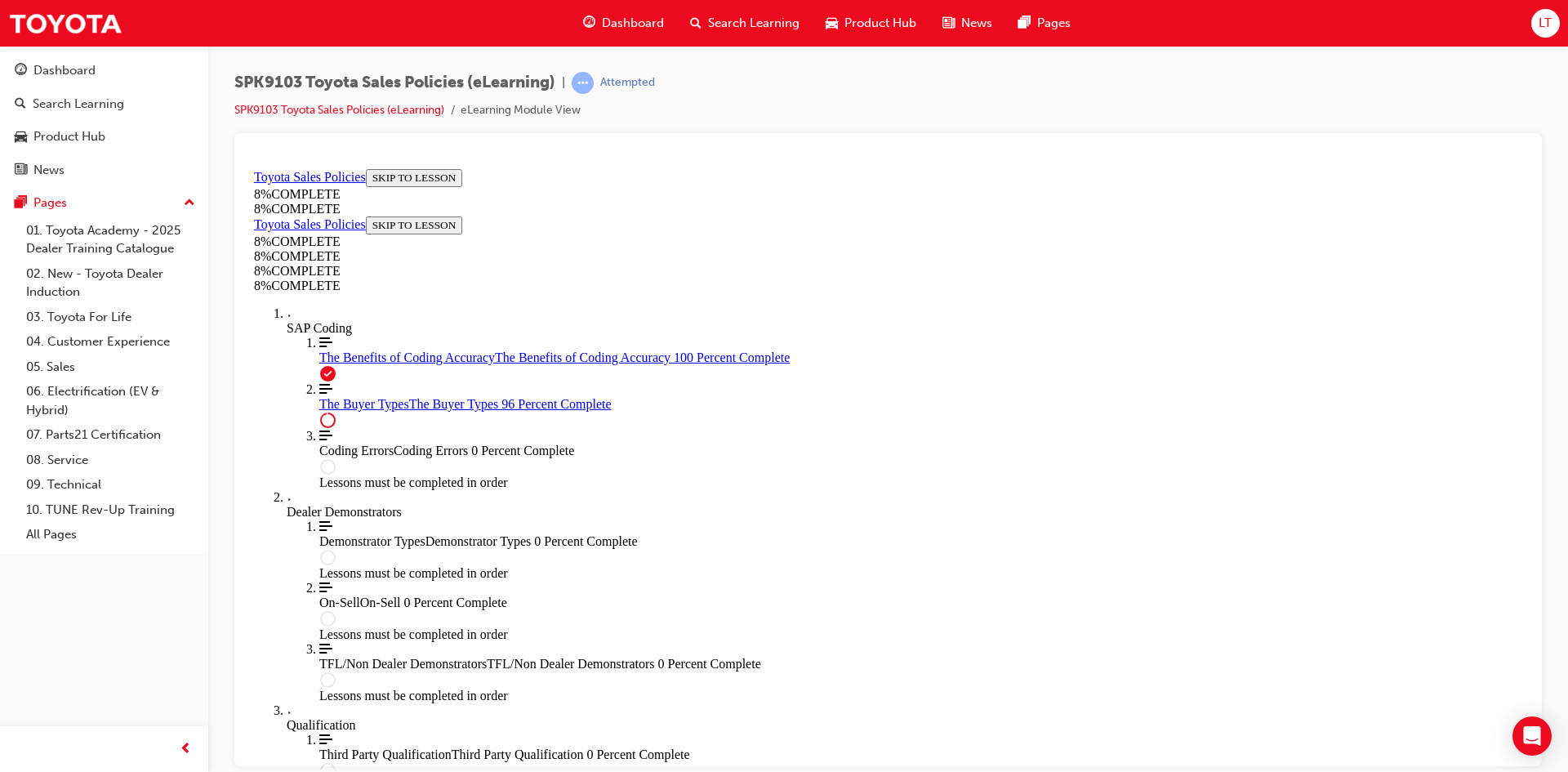 scroll, scrollTop: 5792, scrollLeft: 0, axis: vertical 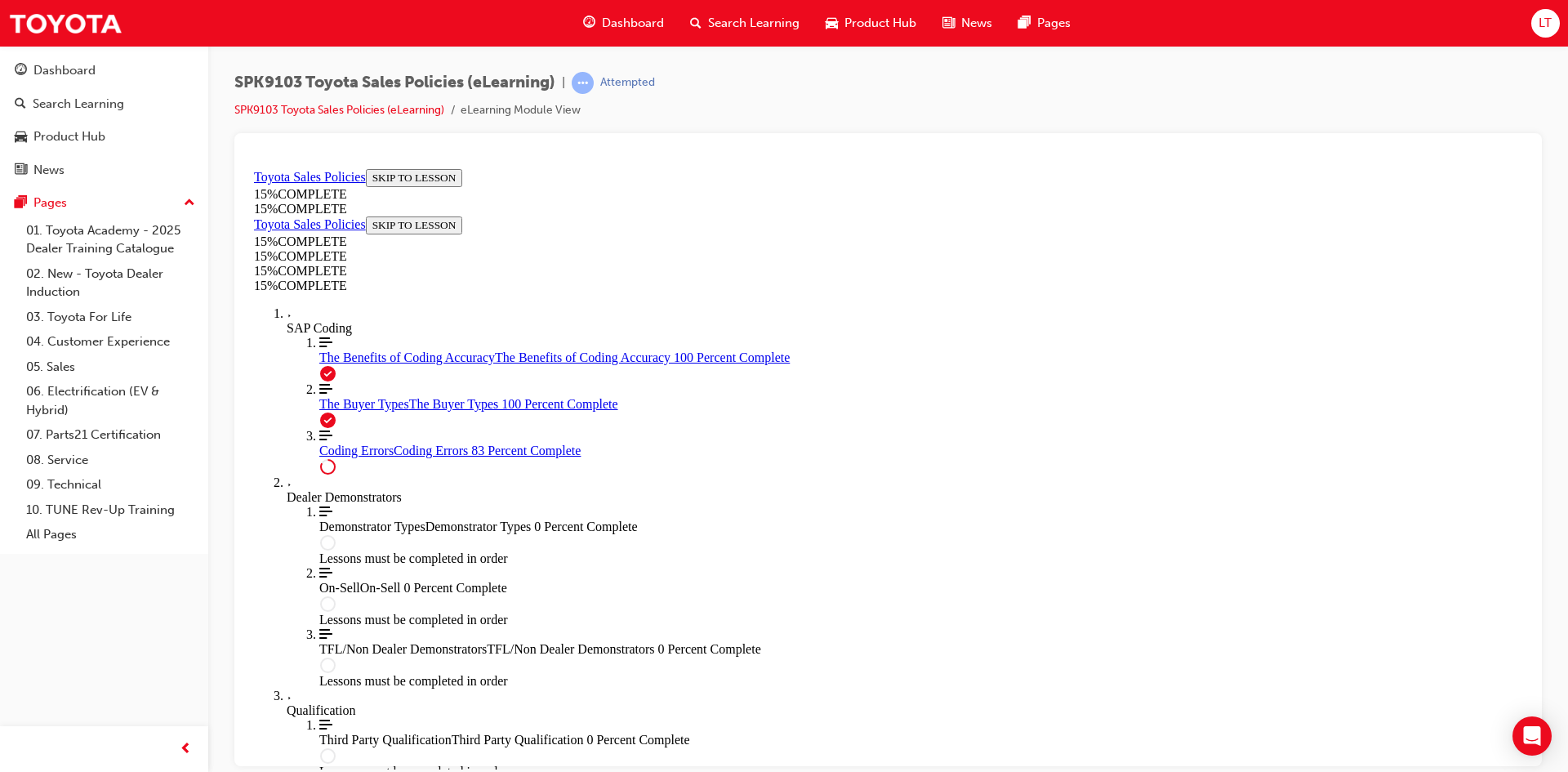 click on "CONTINUE" at bounding box center (289, 2135) 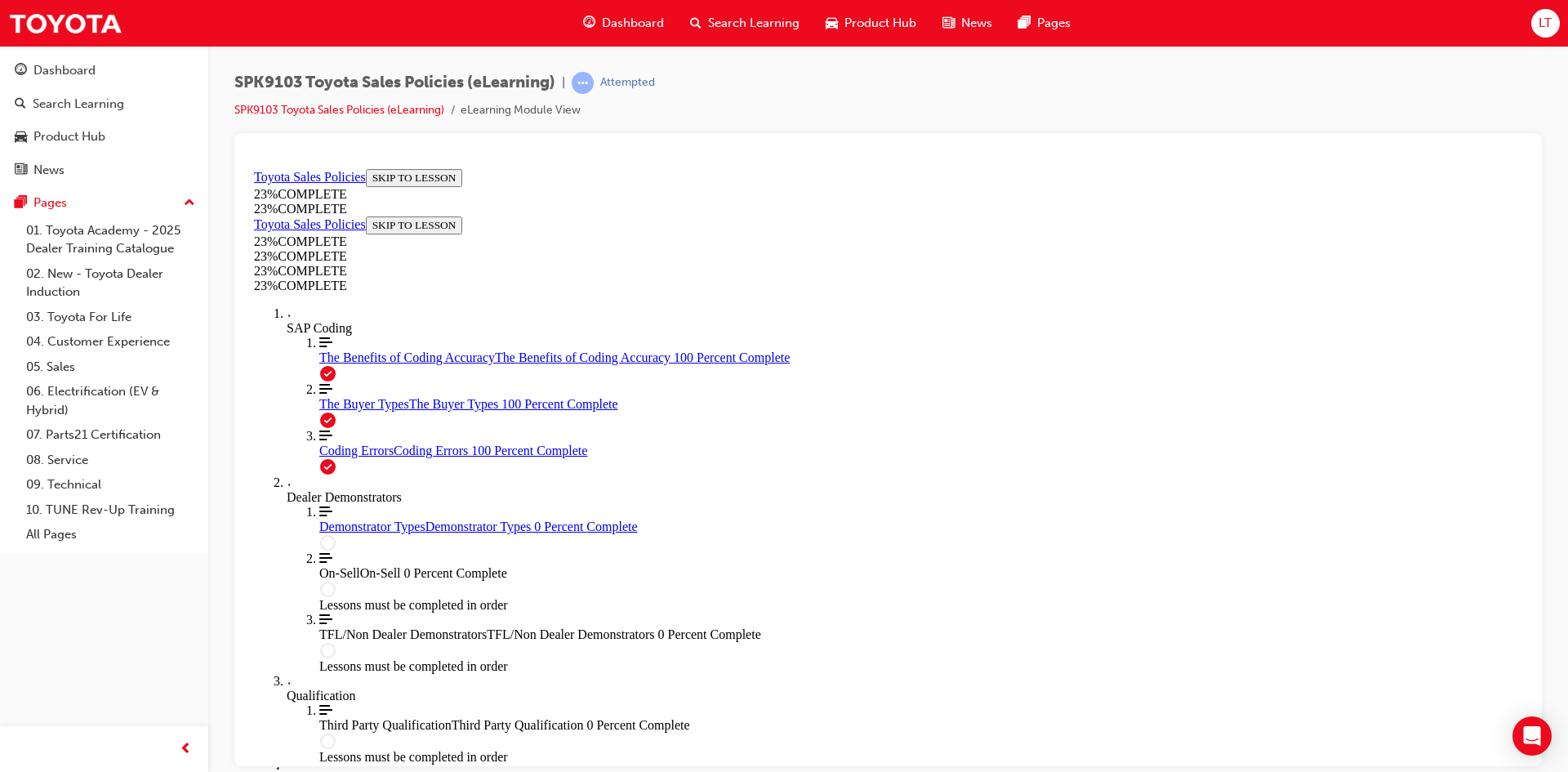 scroll, scrollTop: 0, scrollLeft: 0, axis: both 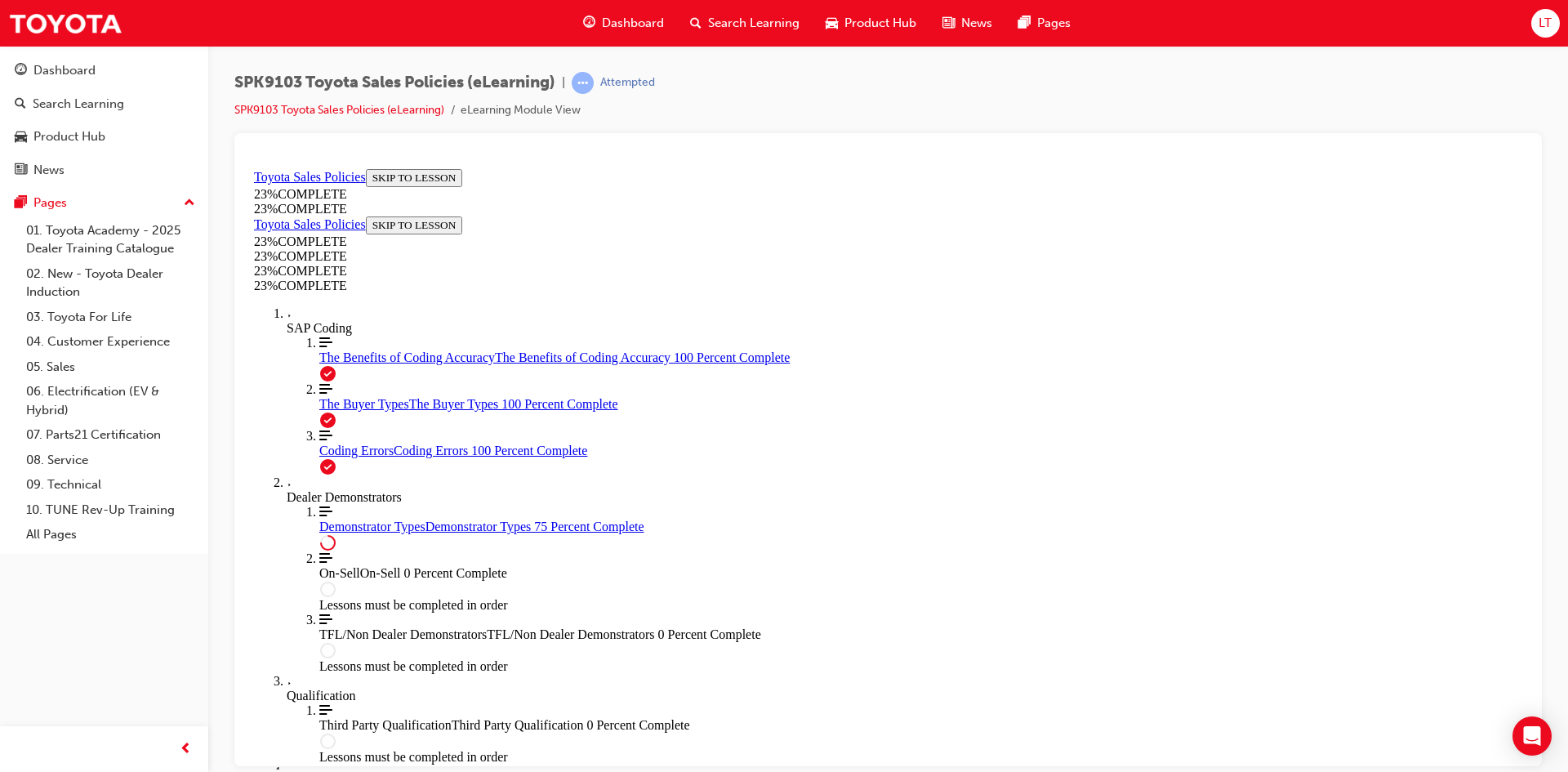 click on "Toyota for Life Demonstrator (SAP 170202)" at bounding box center (888, 1566) 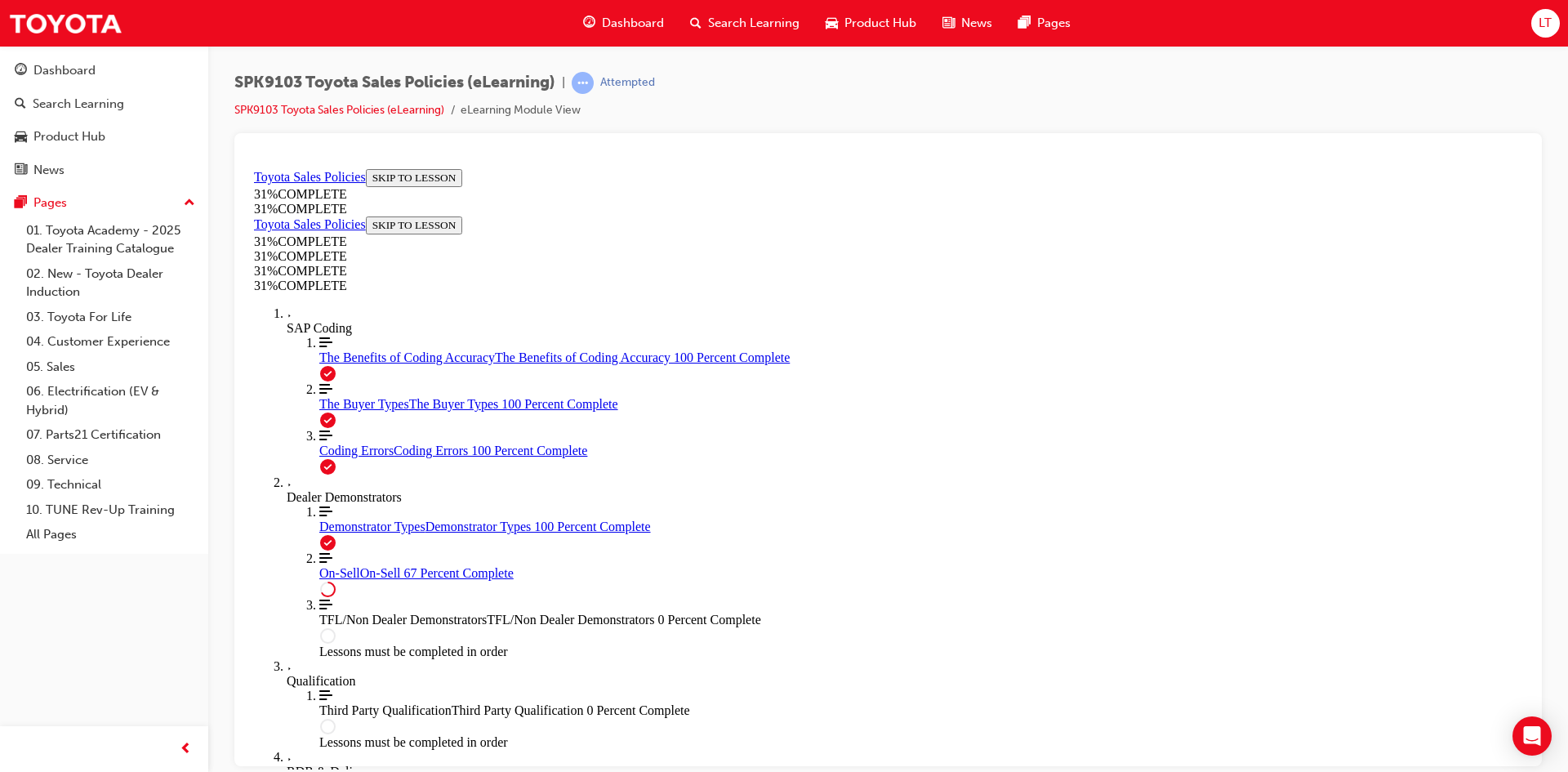 scroll, scrollTop: 888, scrollLeft: 0, axis: vertical 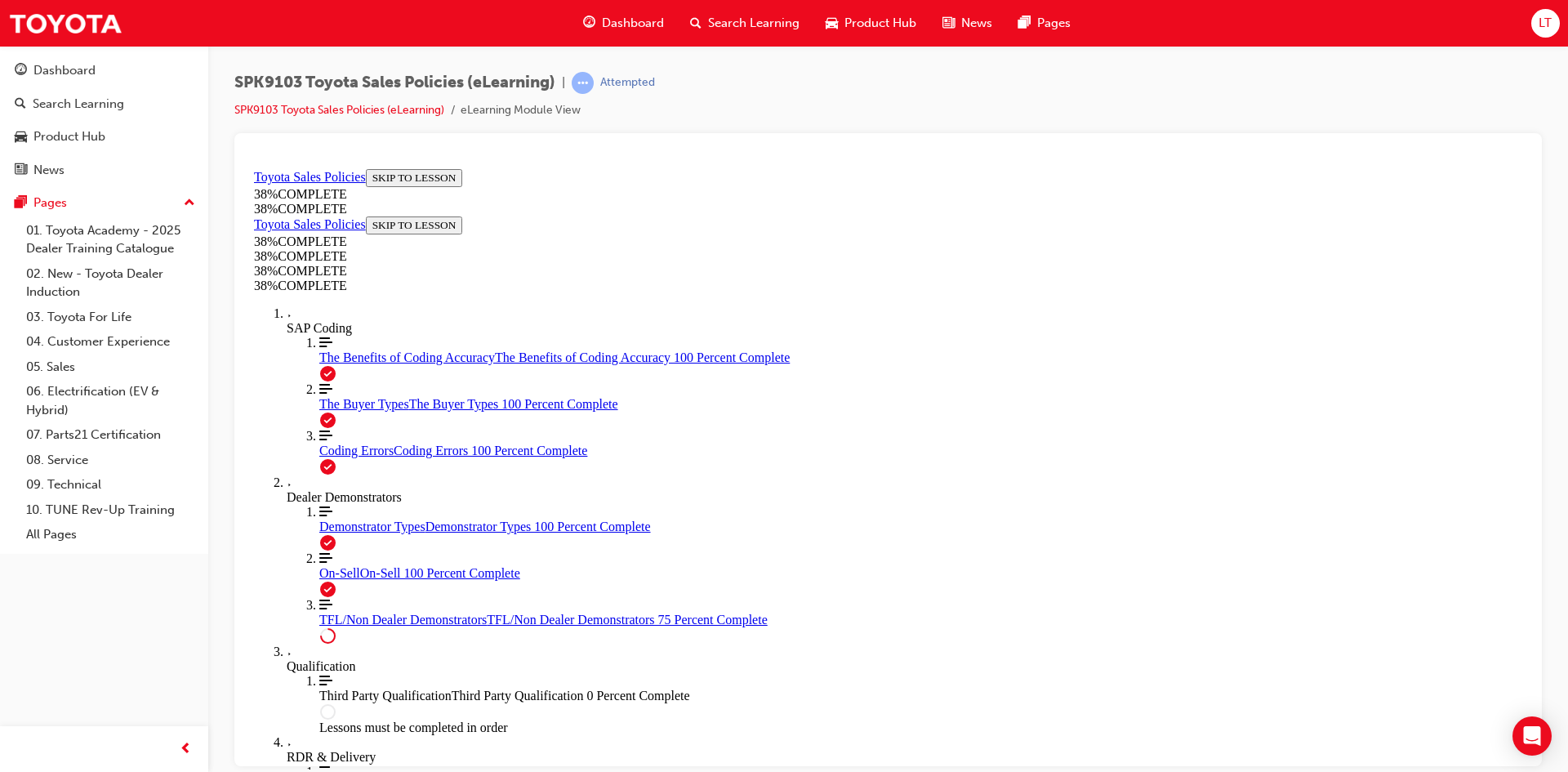 drag, startPoint x: 869, startPoint y: 403, endPoint x: 867, endPoint y: 418, distance: 15.132746 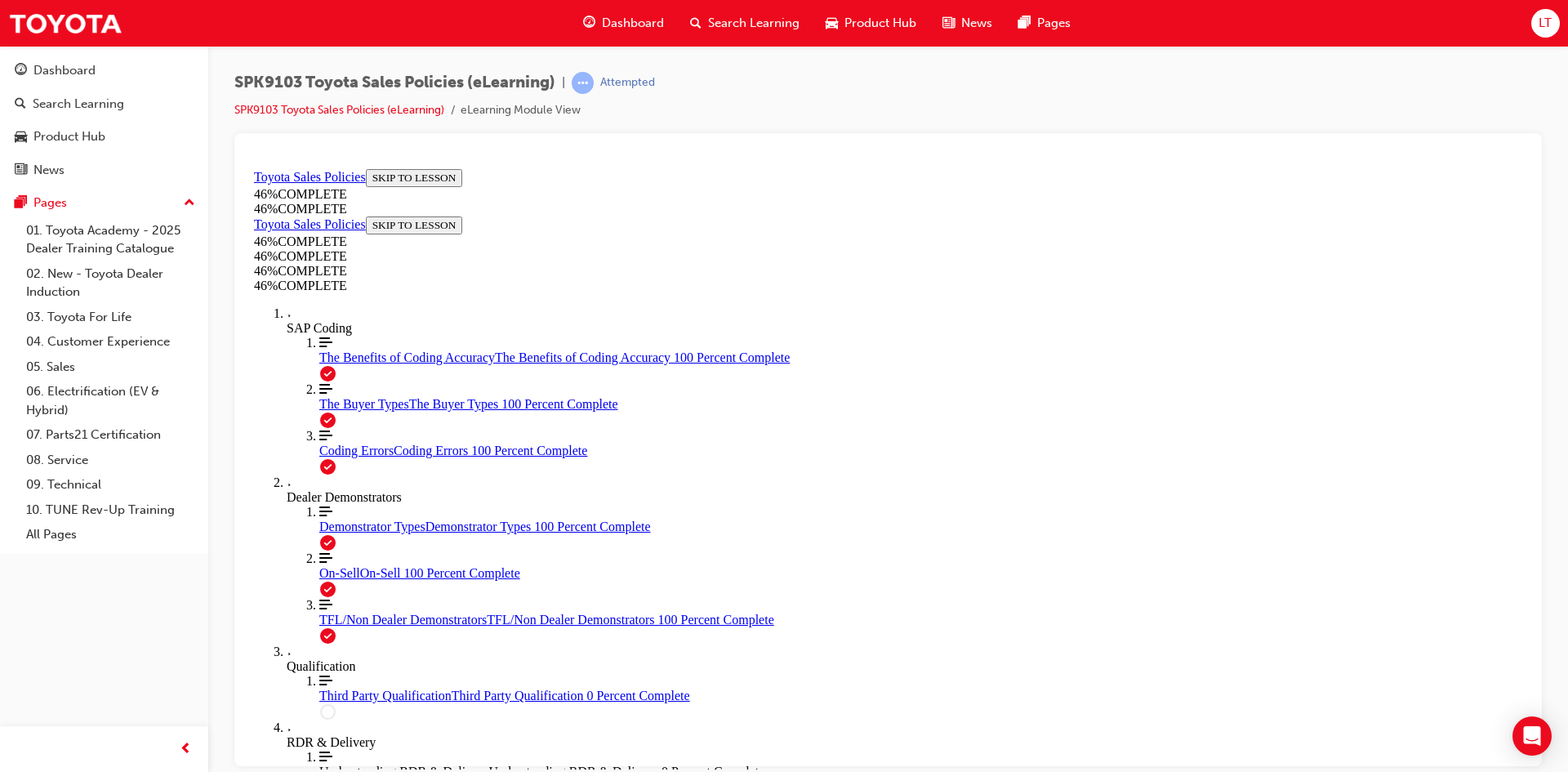 scroll, scrollTop: 0, scrollLeft: 0, axis: both 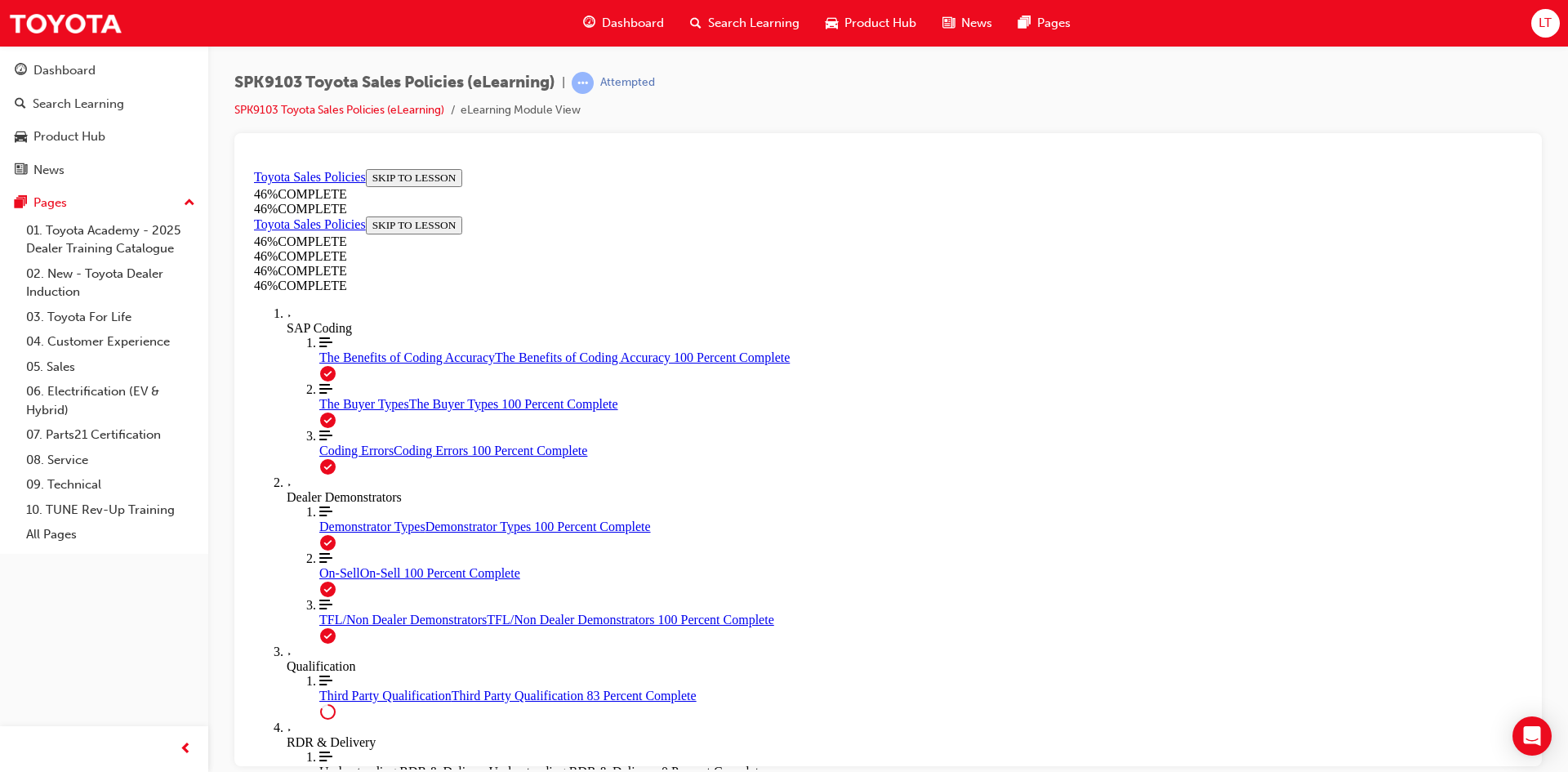 click on "Qualification Requirement  Form B Depending on the type of sale, the following documents are required to demonstrate third party qualification: Employee Packaged FMO Purchase Order  or Deed of Novation  or Employee Certificate  or Form B (can be signed by the authorised person of any company within a myFleet hierarchy)  or Email from HR in lieu of Form B Contractors Form B Franchisees Form B  or Franchise Agreement  The Form B is attached to an email from the suitably authorised person of the Toyota Fleet Customer. The email must:  Originate from the official company email address of the authorised person  Include the authorised person’s full electronic signature including name, title and contact information  State the name of the End User requiring approval  Confirm the employment status of the End User (e.g. employee or full-time contractor) In lieu of a signed Form B, an email authorization by the HR Department of the Customer can be deemed compliant where the email- Example:" at bounding box center (888, 2077) 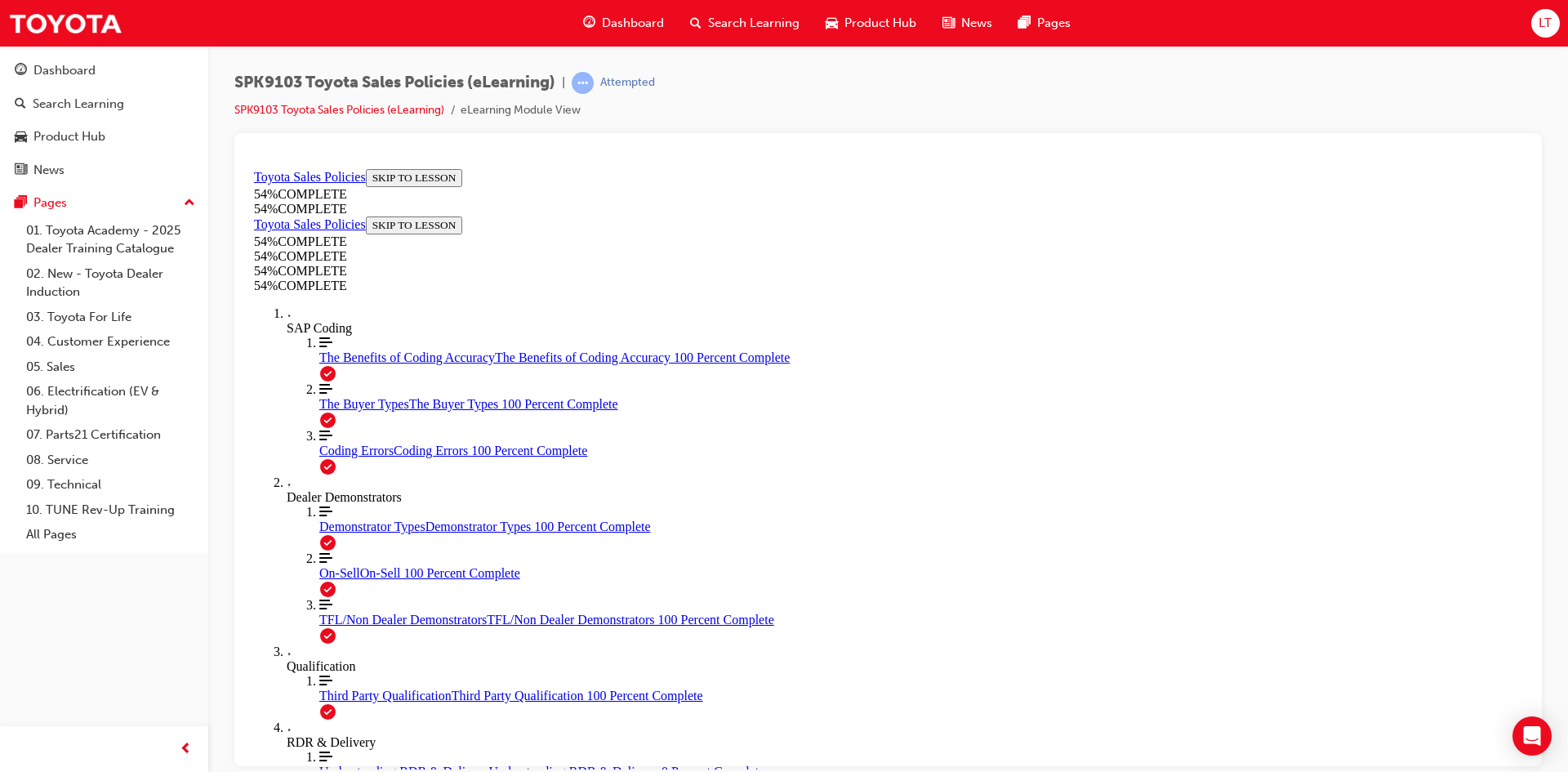 scroll, scrollTop: 0, scrollLeft: 0, axis: both 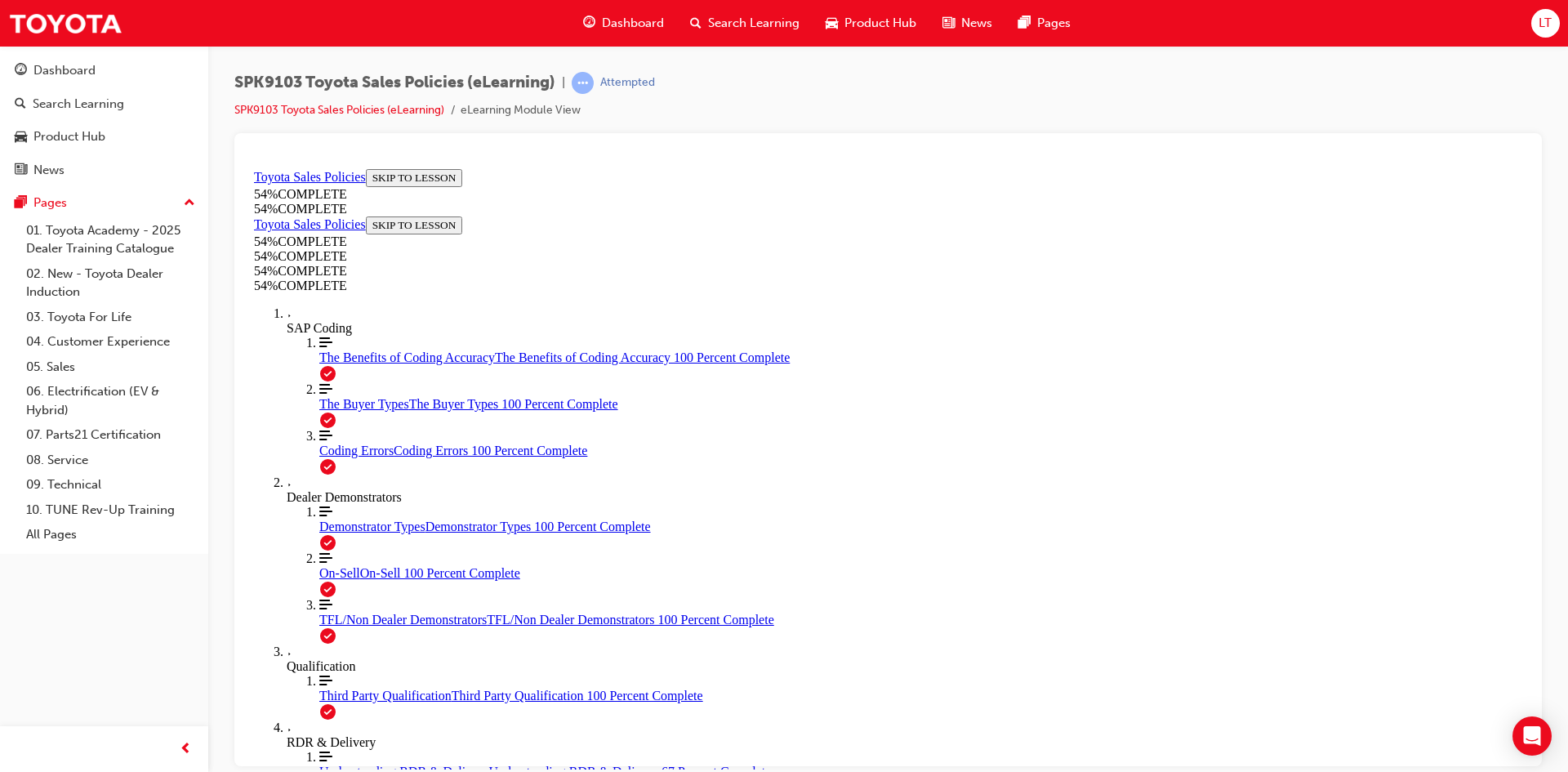 click on "CONTINUE" at bounding box center (289, 1777) 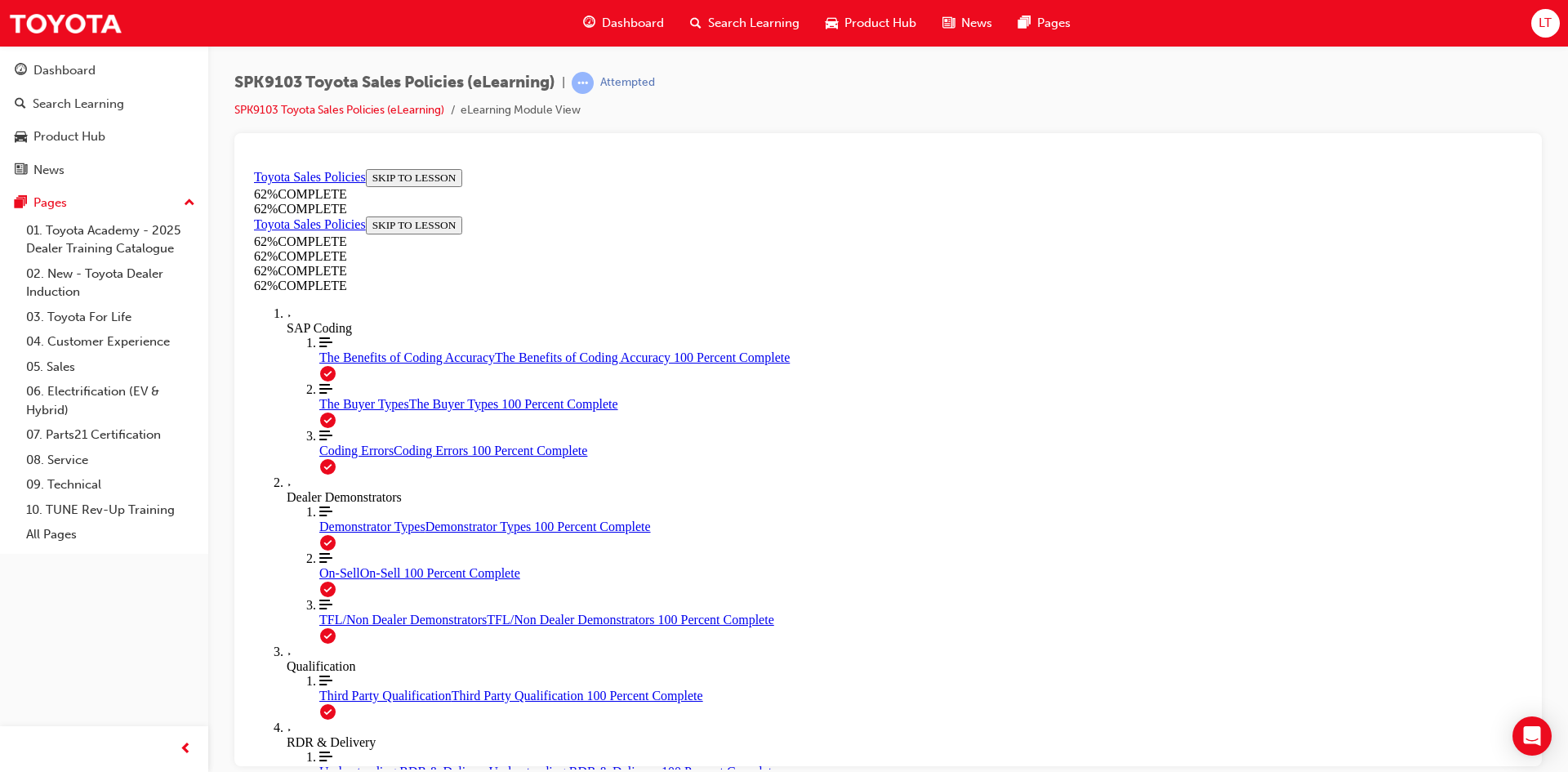 scroll 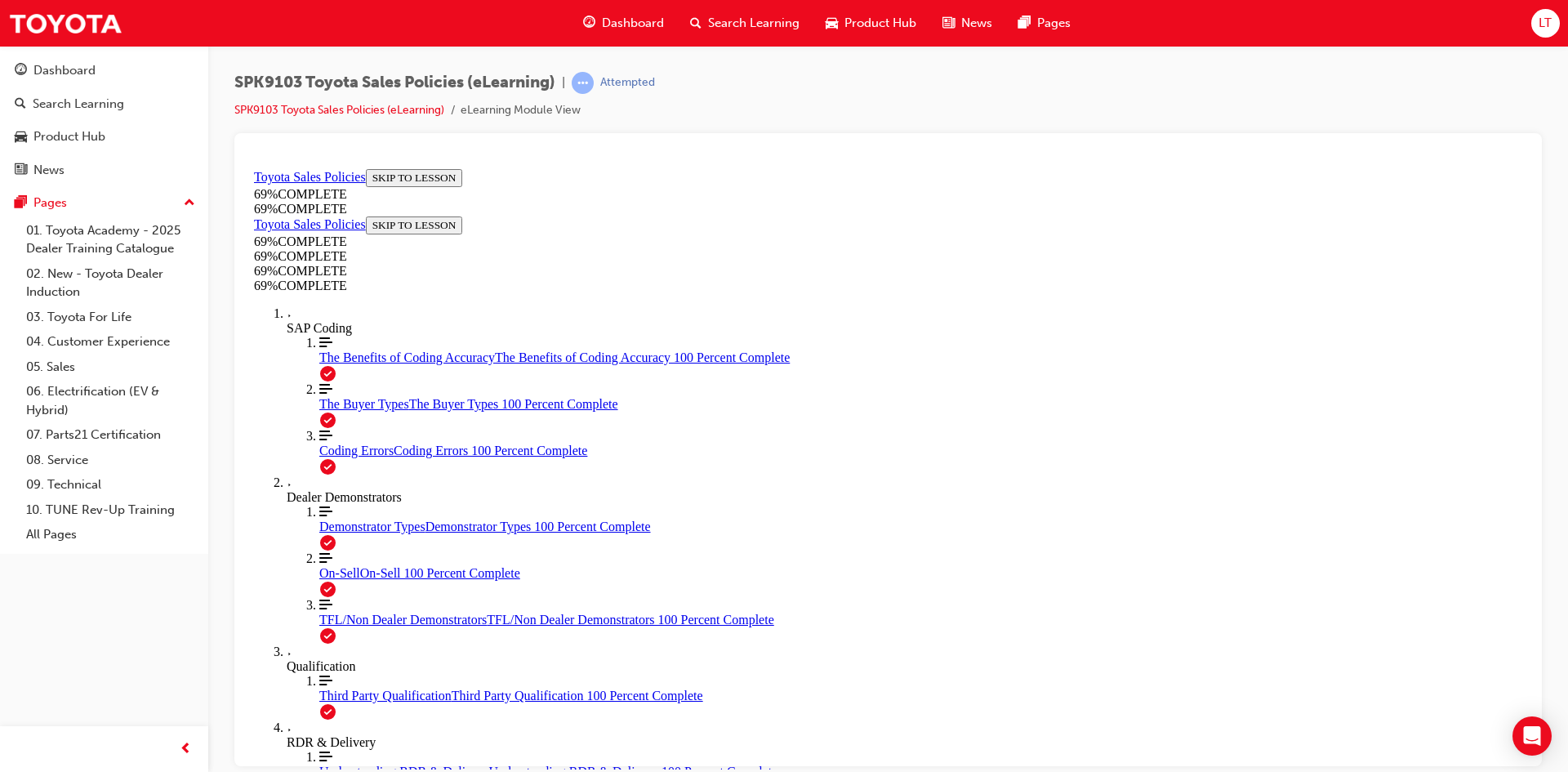 drag, startPoint x: 921, startPoint y: 620, endPoint x: 921, endPoint y: 663, distance: 43 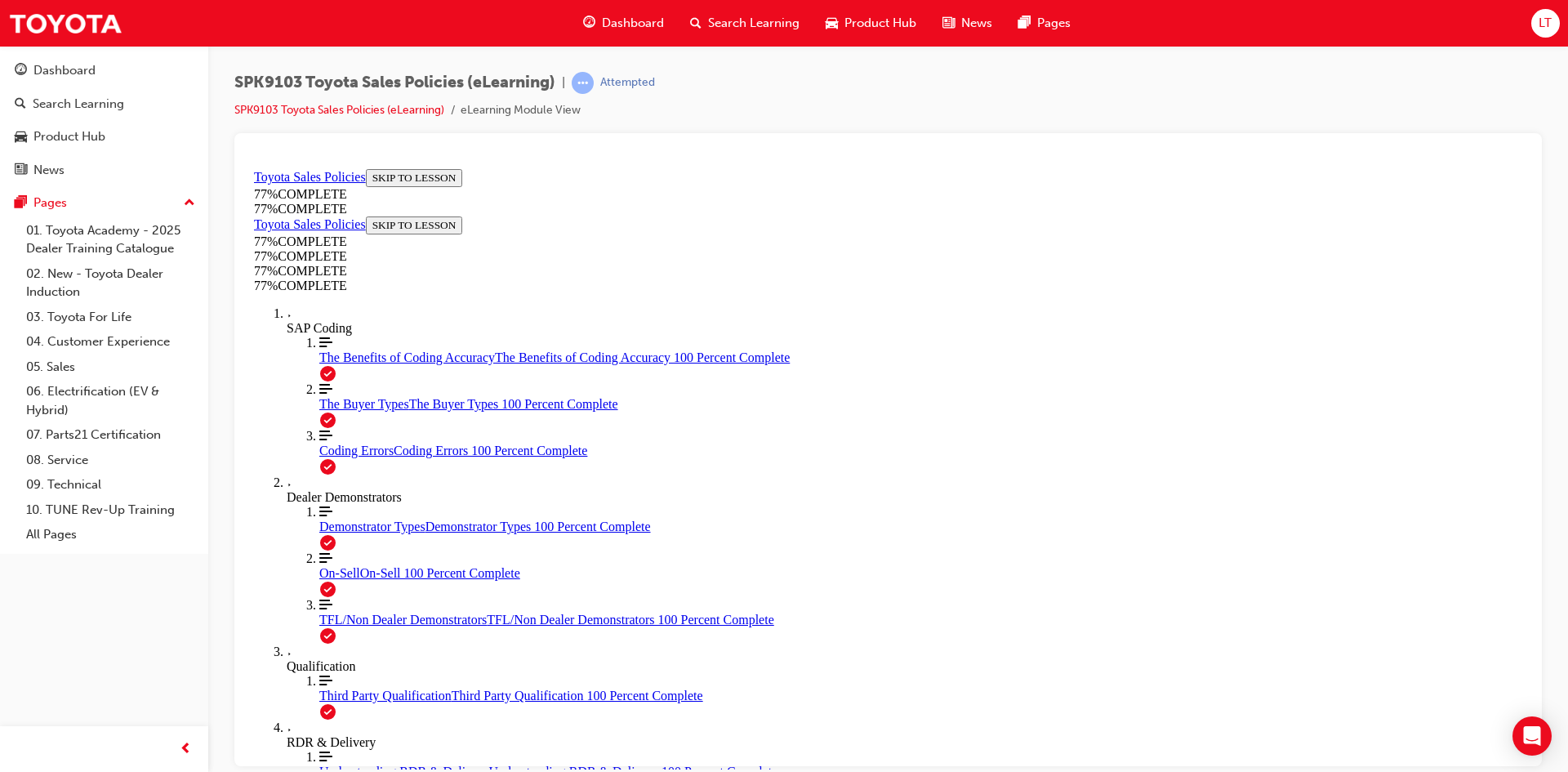 click at bounding box center (904, 1560) 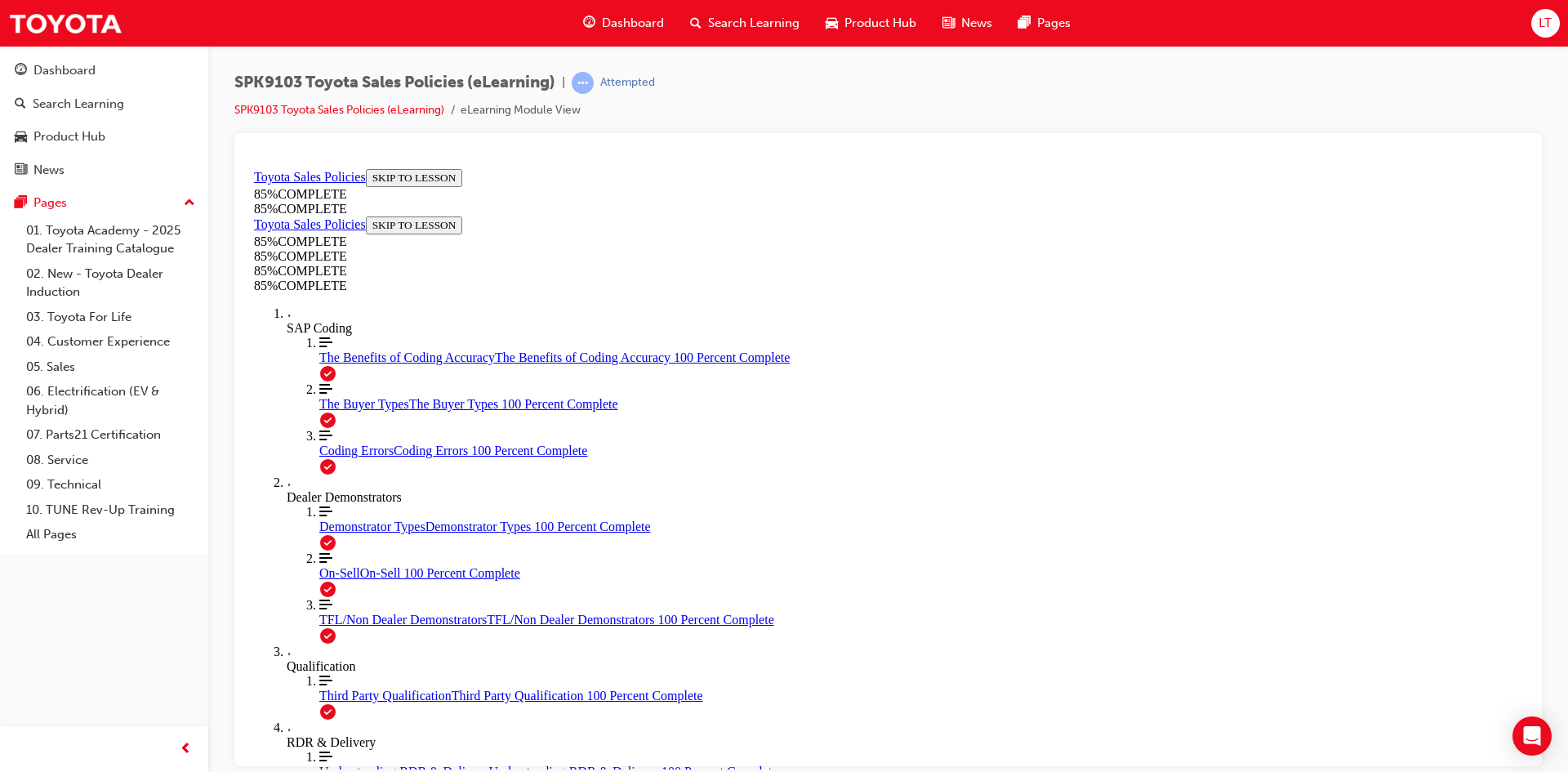 click on "Non Compliance" at bounding box center [888, 1891] 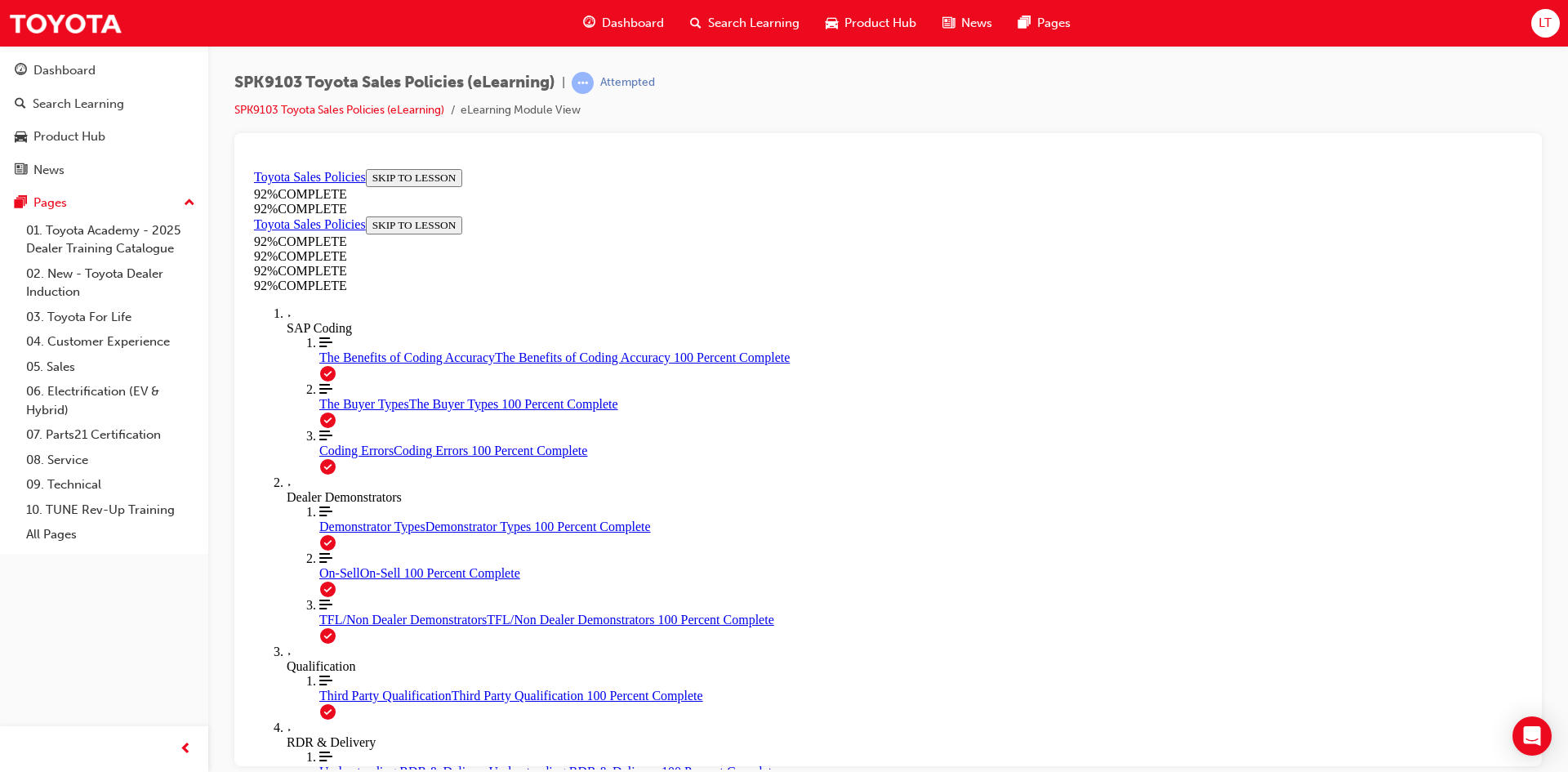scroll, scrollTop: 0, scrollLeft: 0, axis: both 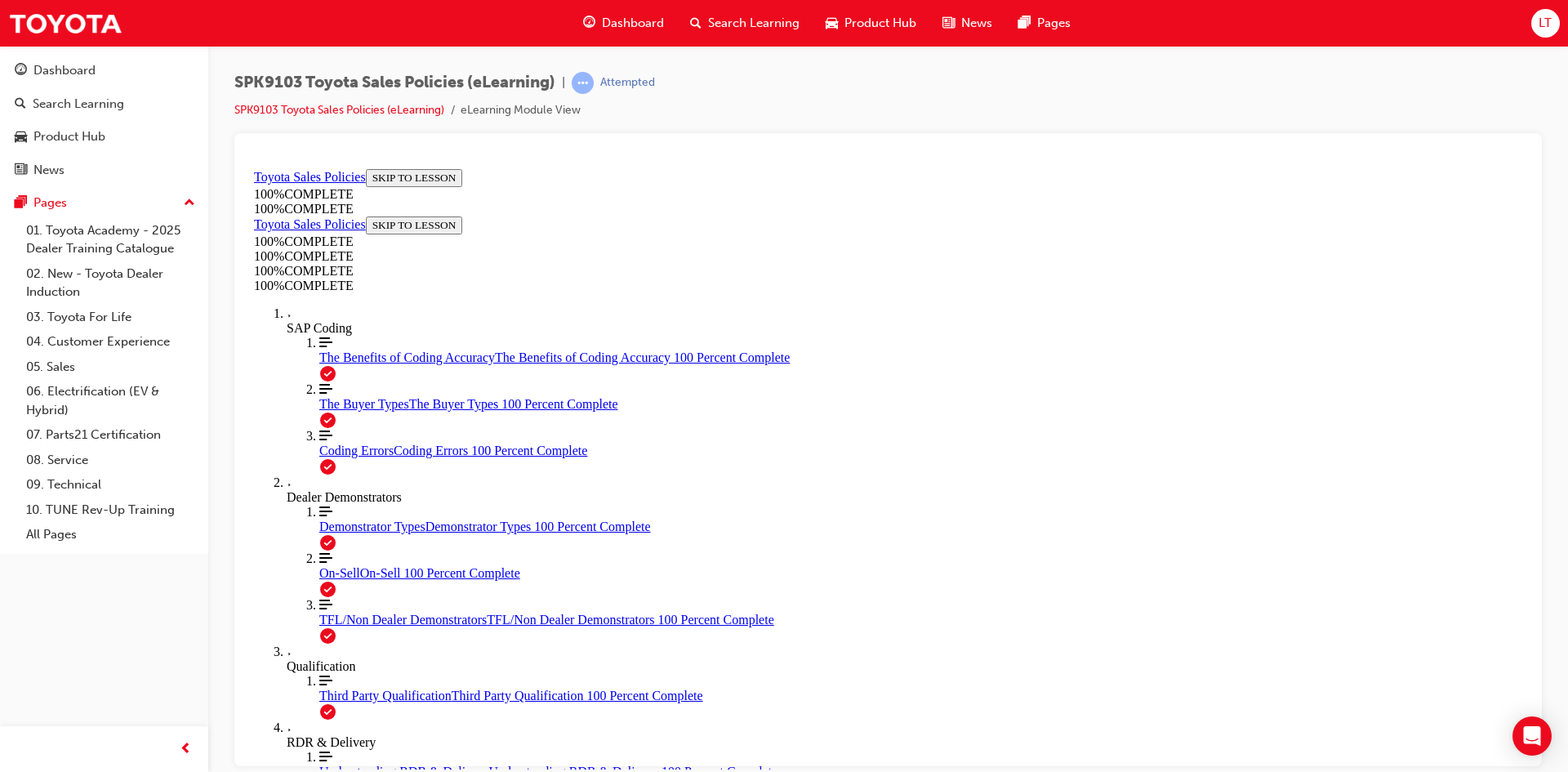 click on "NEXT" at bounding box center [275, 2095] 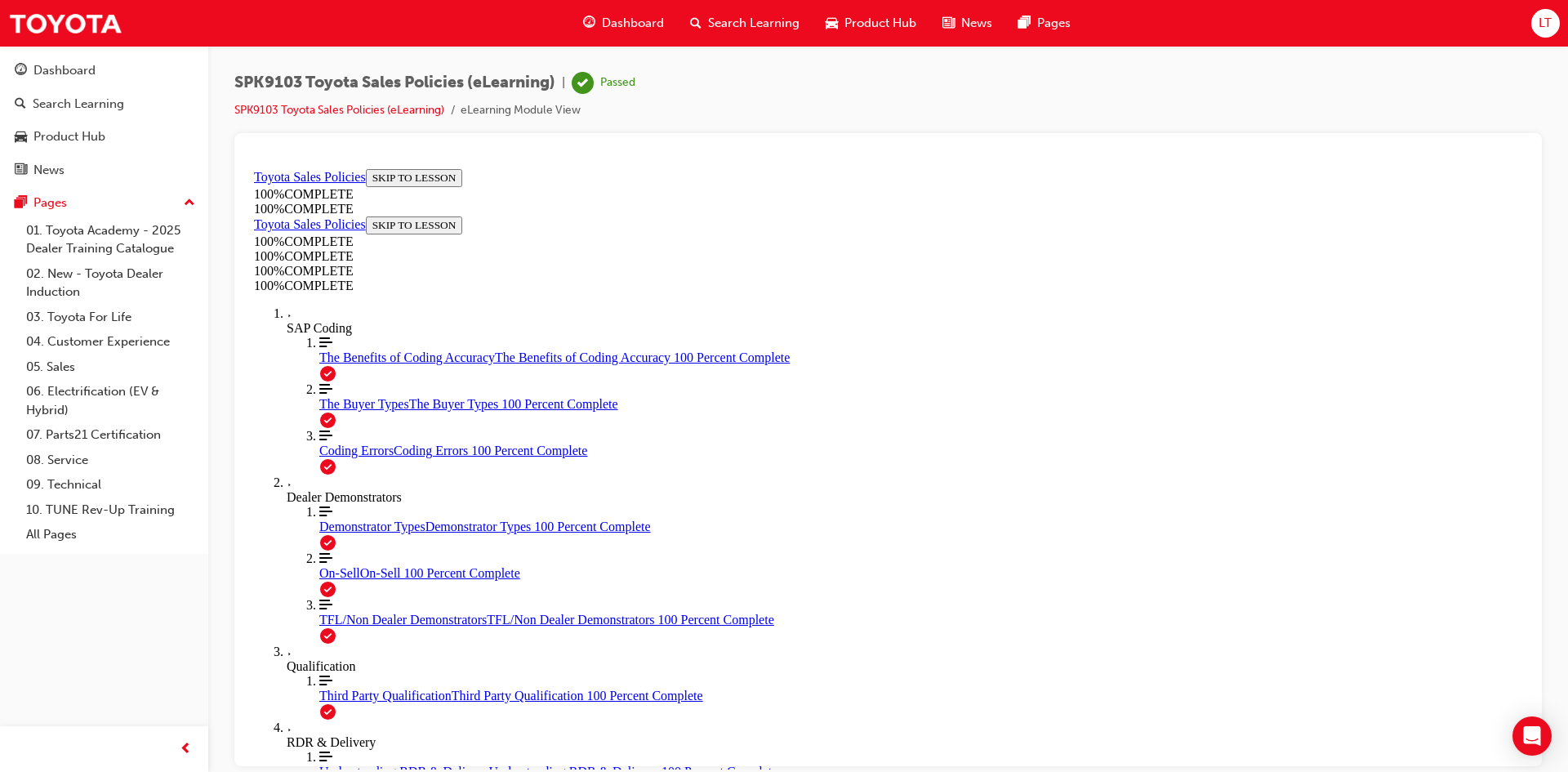 scroll, scrollTop: 60, scrollLeft: 0, axis: vertical 